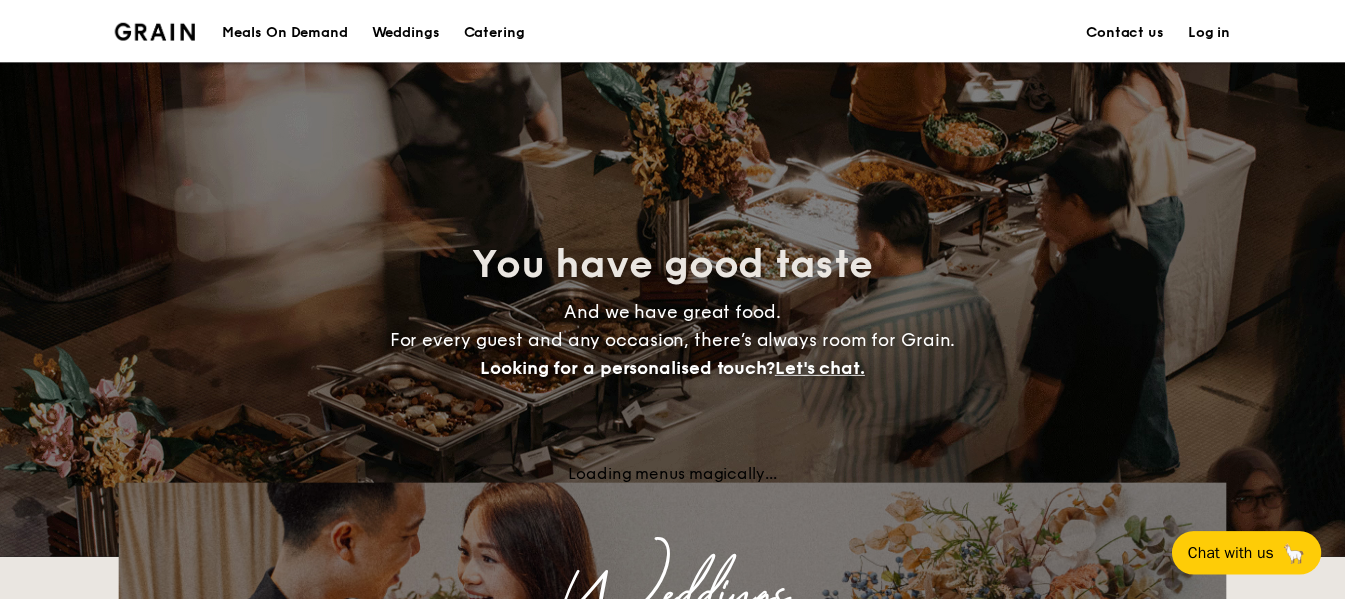 scroll, scrollTop: 0, scrollLeft: 0, axis: both 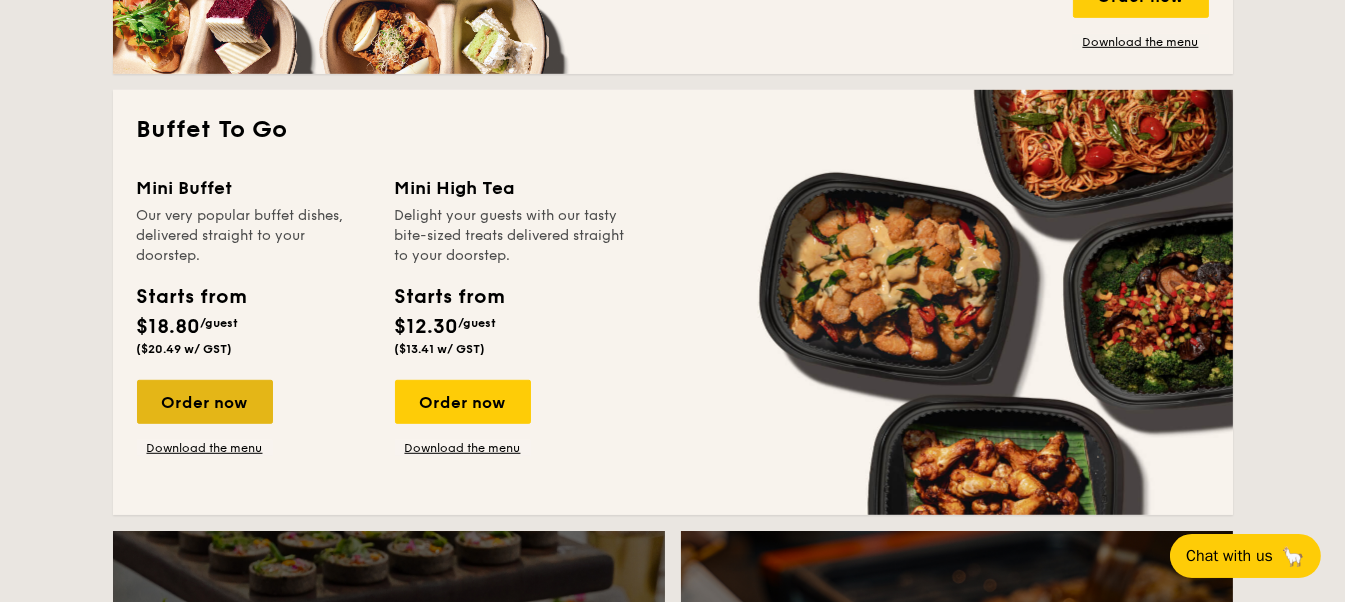 click on "Order now" at bounding box center (205, 402) 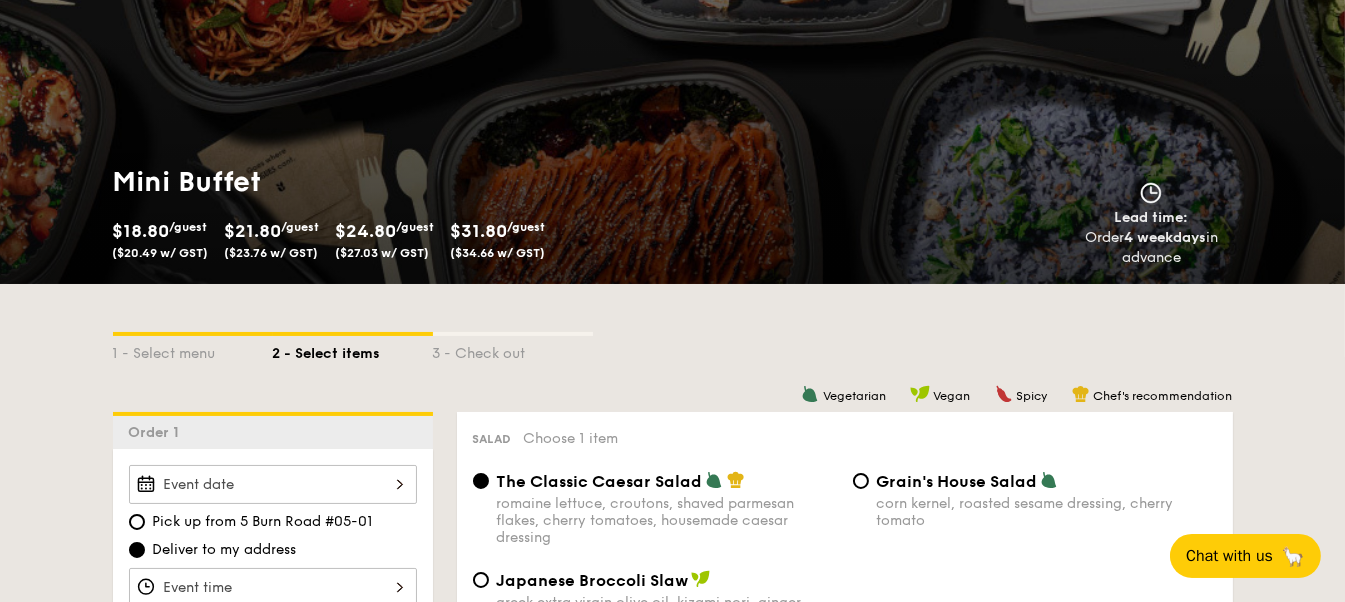 scroll, scrollTop: 200, scrollLeft: 0, axis: vertical 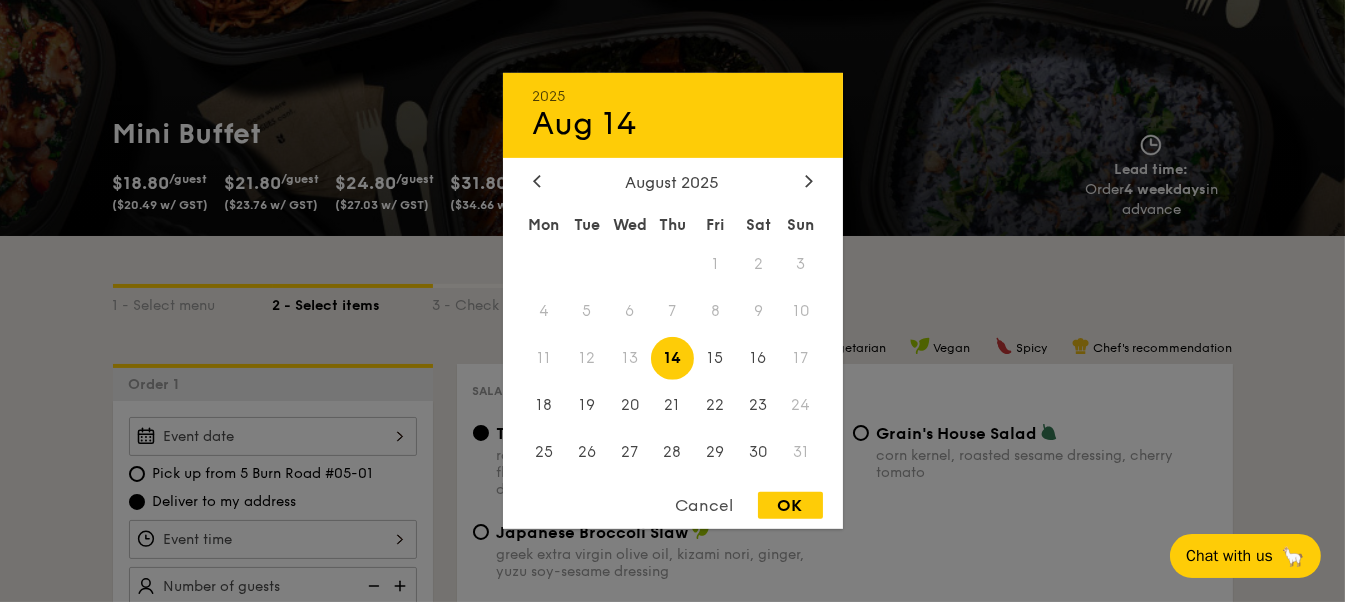 click on "[YEAR]   Aug 14       August [YEAR]     Mon Tue Wed Thu Fri Sat Sun   1 2 3 4 5 6 7 8 9 10 11 12 13 14 15 16 17 18 19 20 21 22 23 24 25 26 27 28 29 30 31     Cancel   OK" at bounding box center (273, 436) 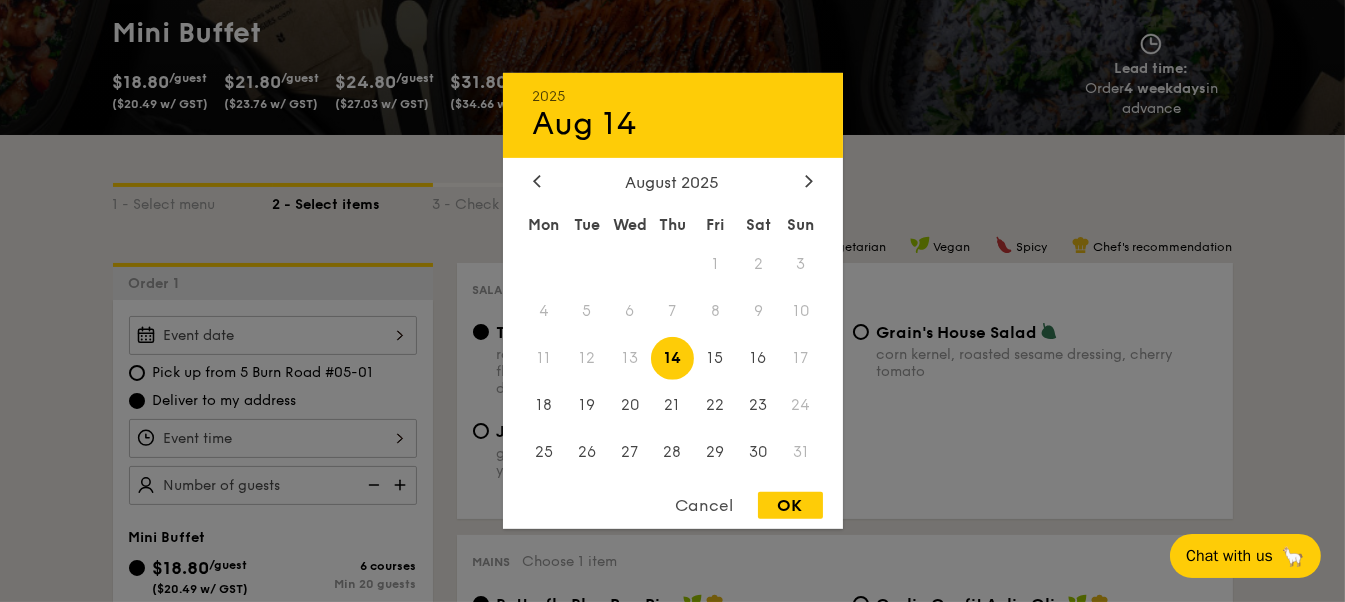 scroll, scrollTop: 500, scrollLeft: 0, axis: vertical 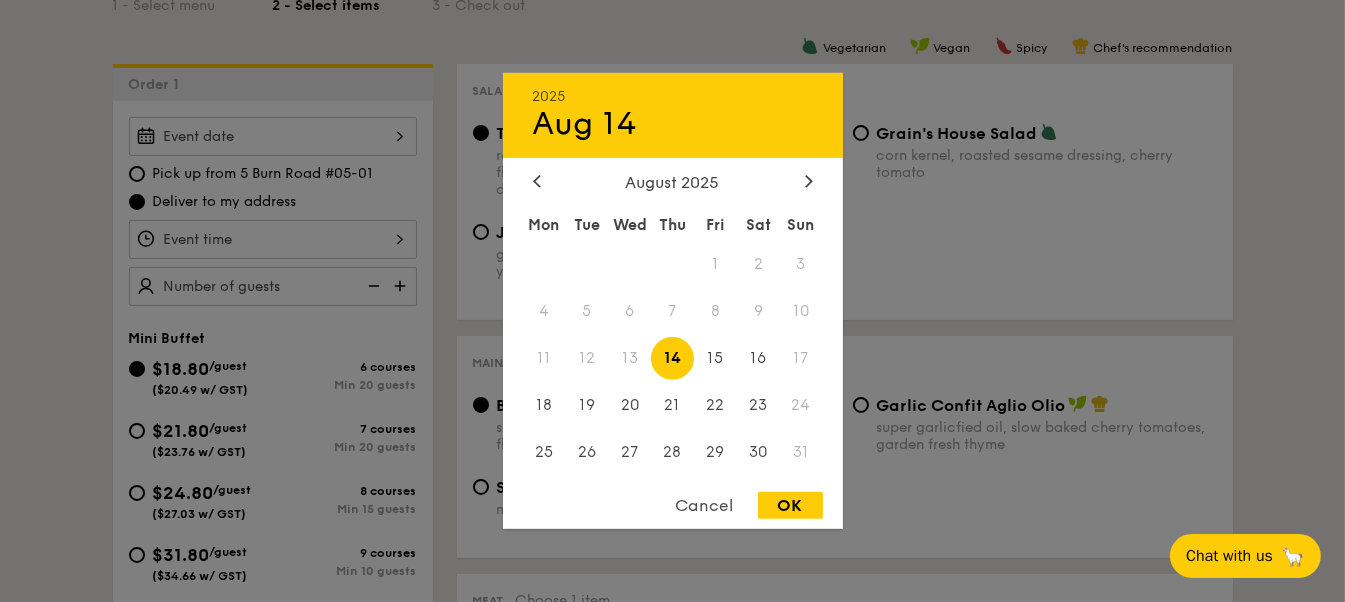 click at bounding box center (672, 301) 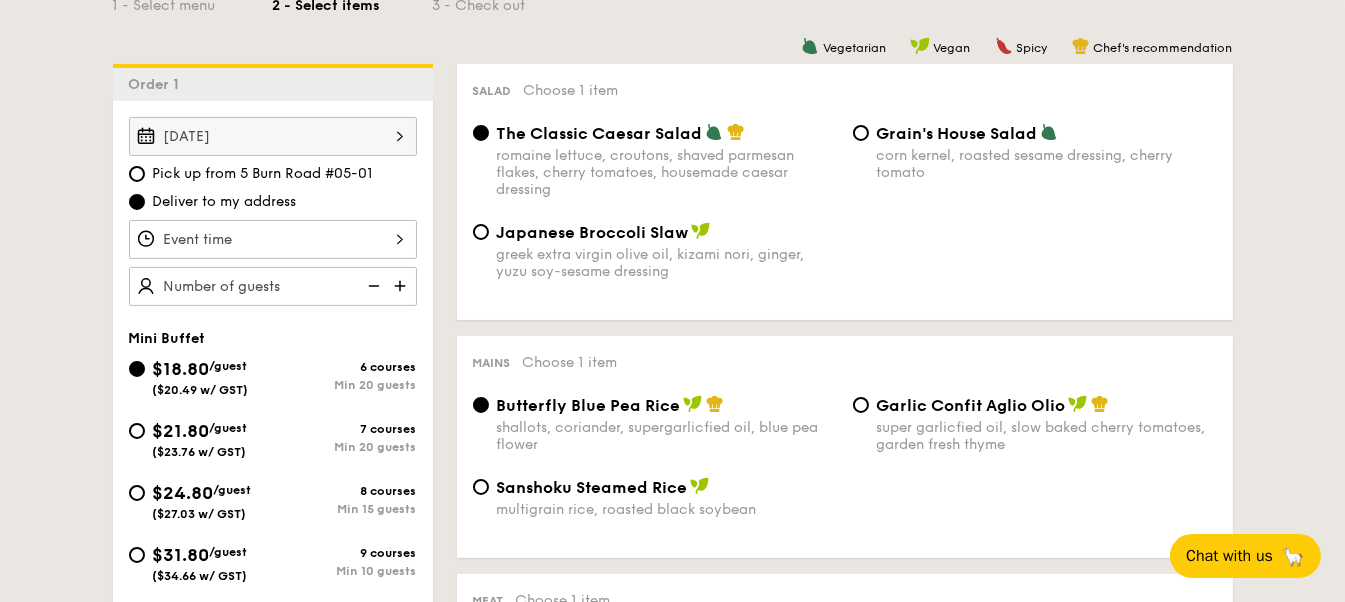 click at bounding box center (273, 239) 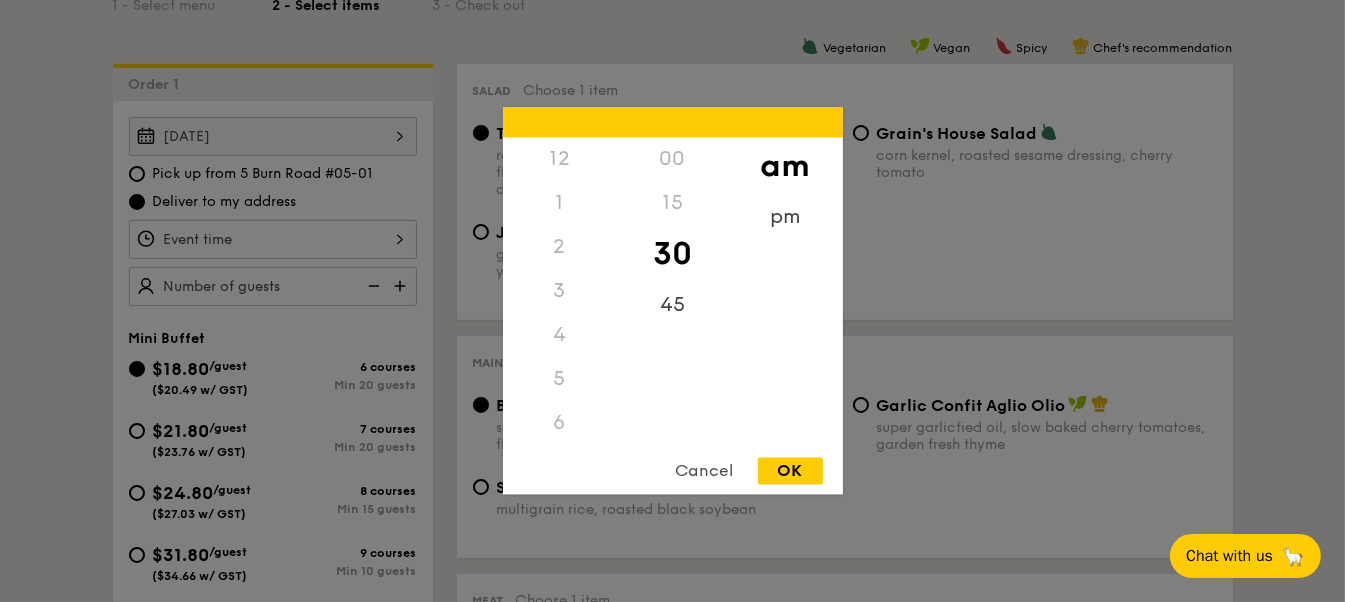 scroll, scrollTop: 220, scrollLeft: 0, axis: vertical 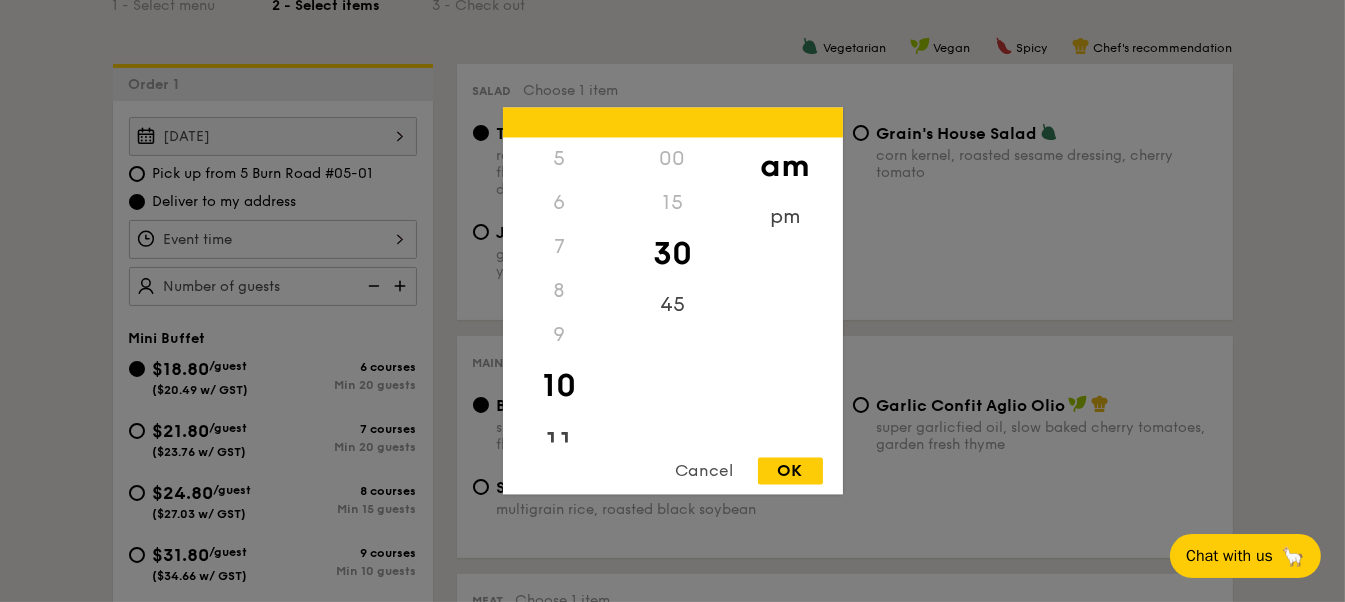 click on "11" at bounding box center [559, 445] 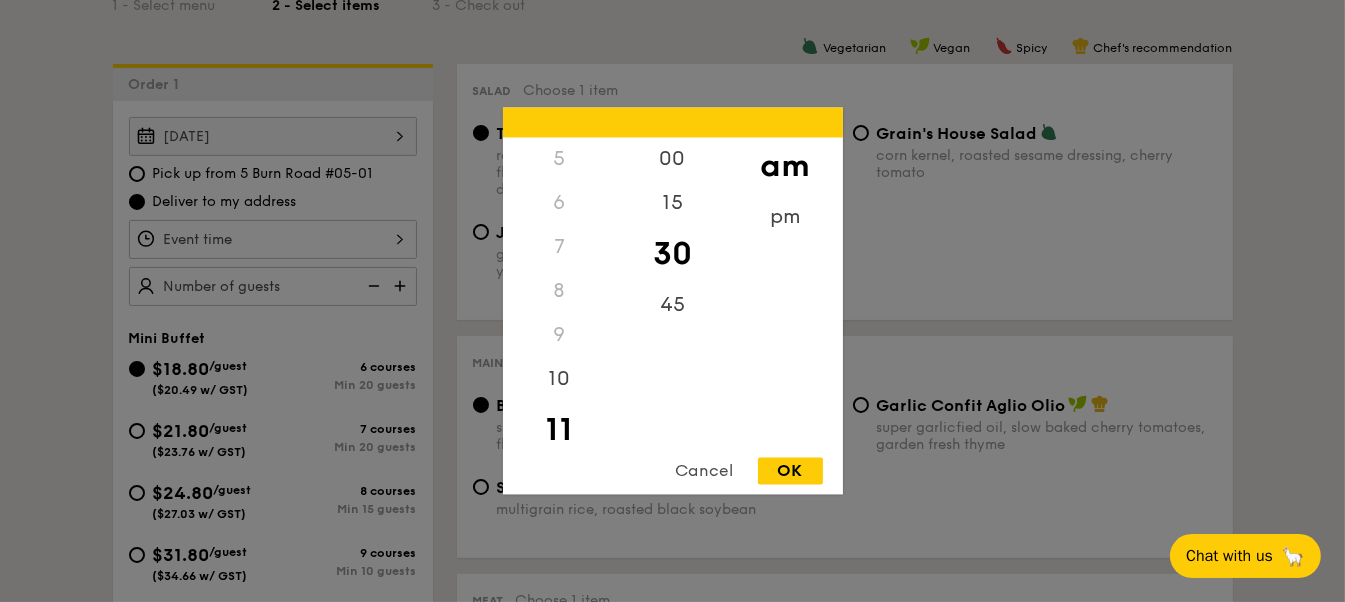 click on "OK" at bounding box center [790, 471] 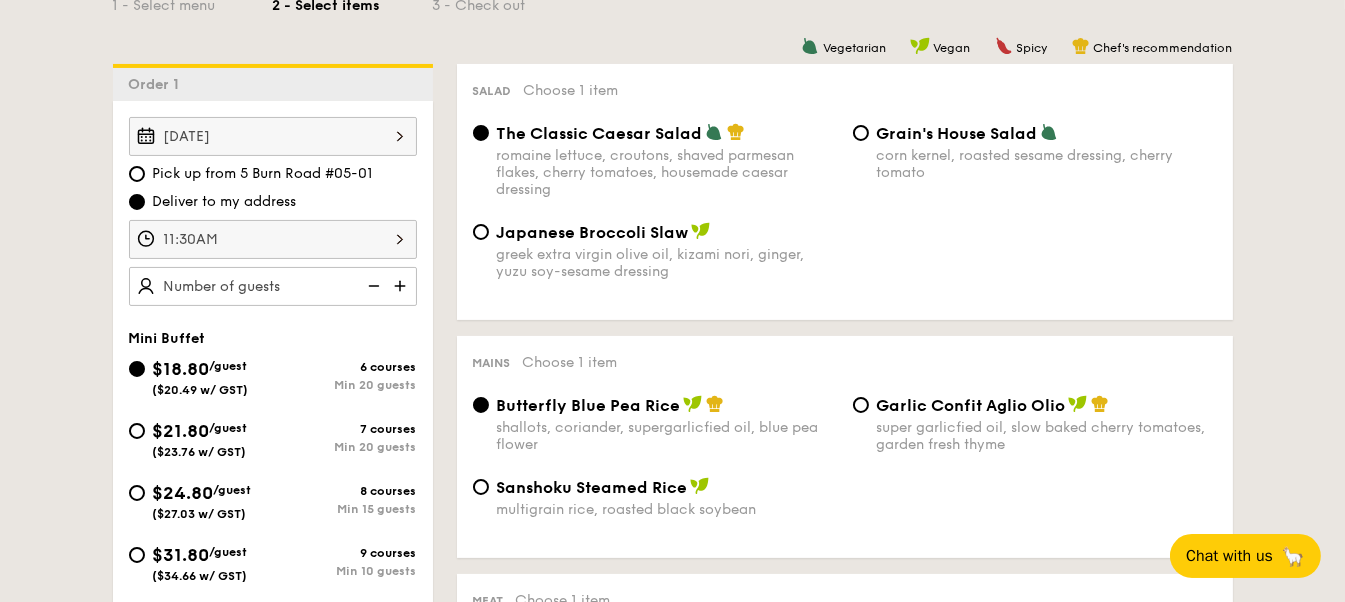 click at bounding box center (402, 286) 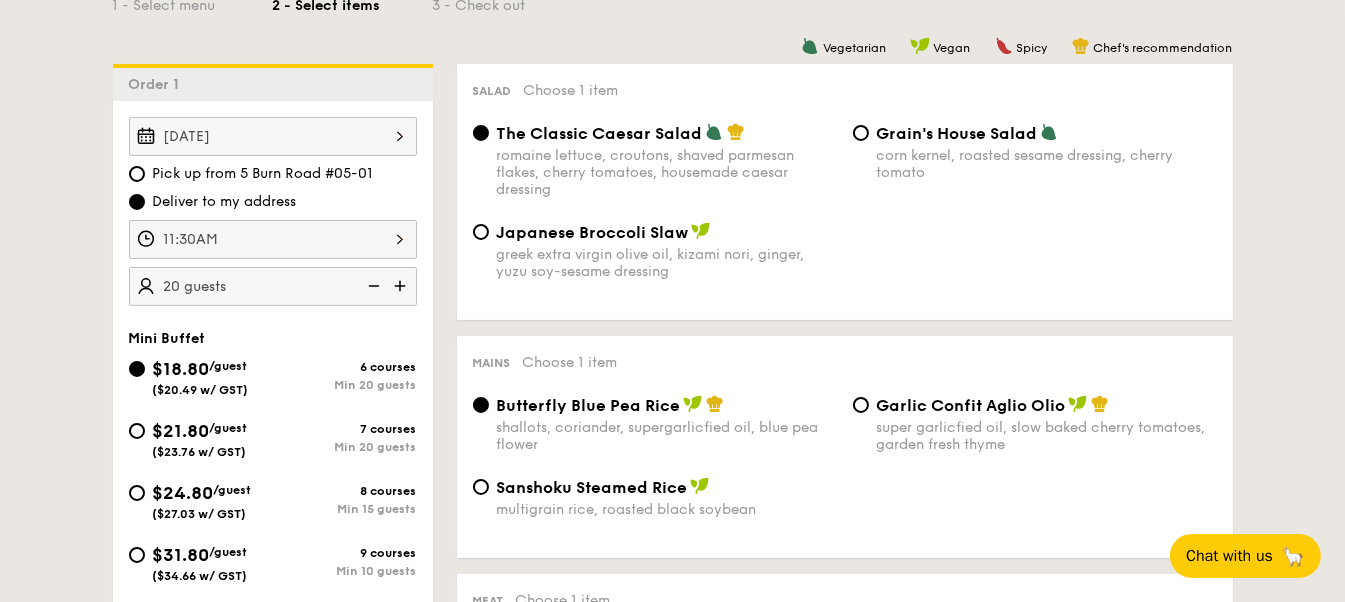 click at bounding box center (402, 286) 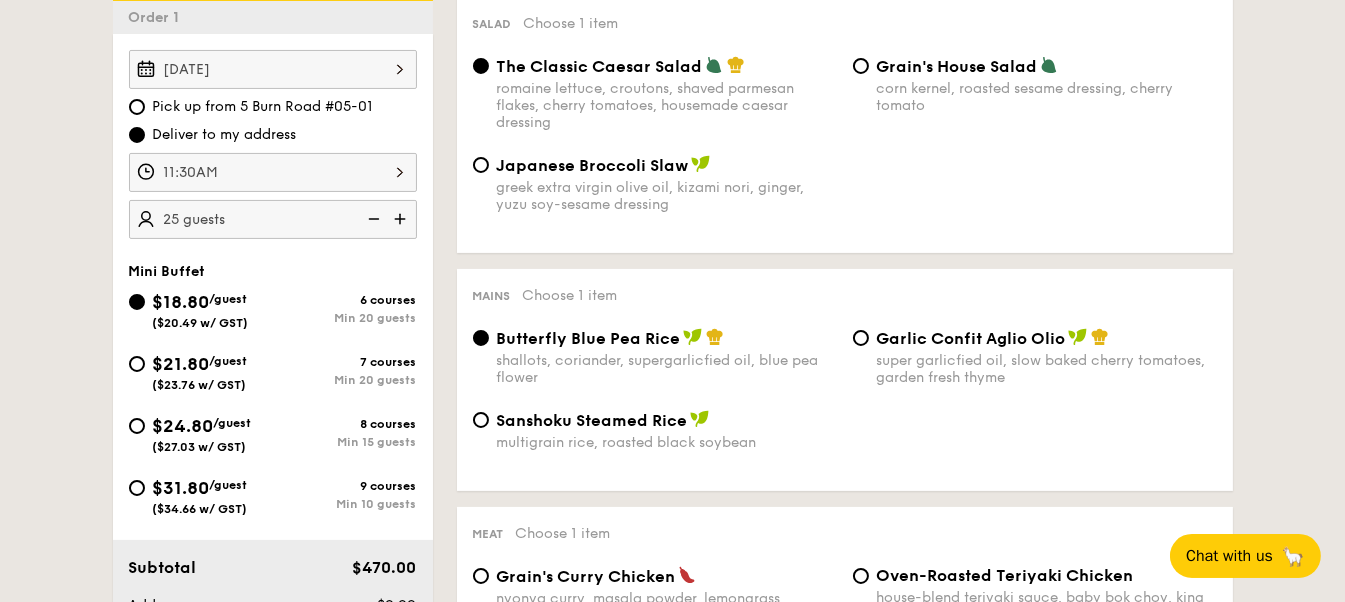 scroll, scrollTop: 600, scrollLeft: 0, axis: vertical 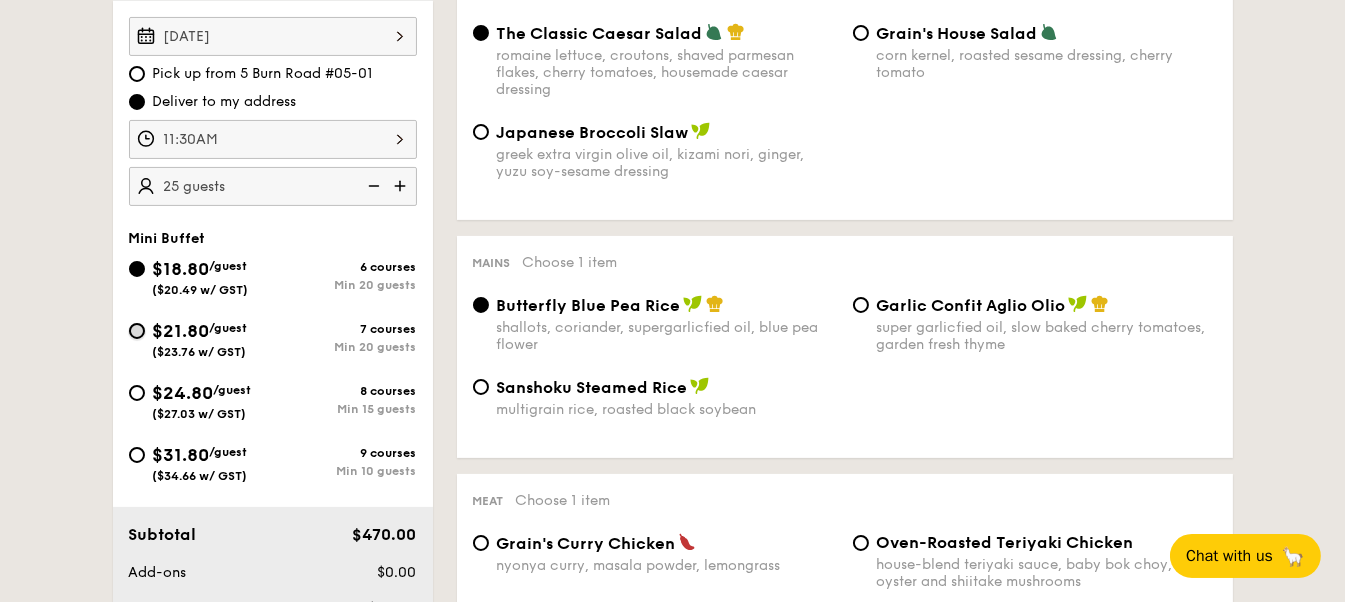 click on "$21.80
/guest
($23.76 w/ GST)
7 courses
Min 20 guests" at bounding box center [137, 331] 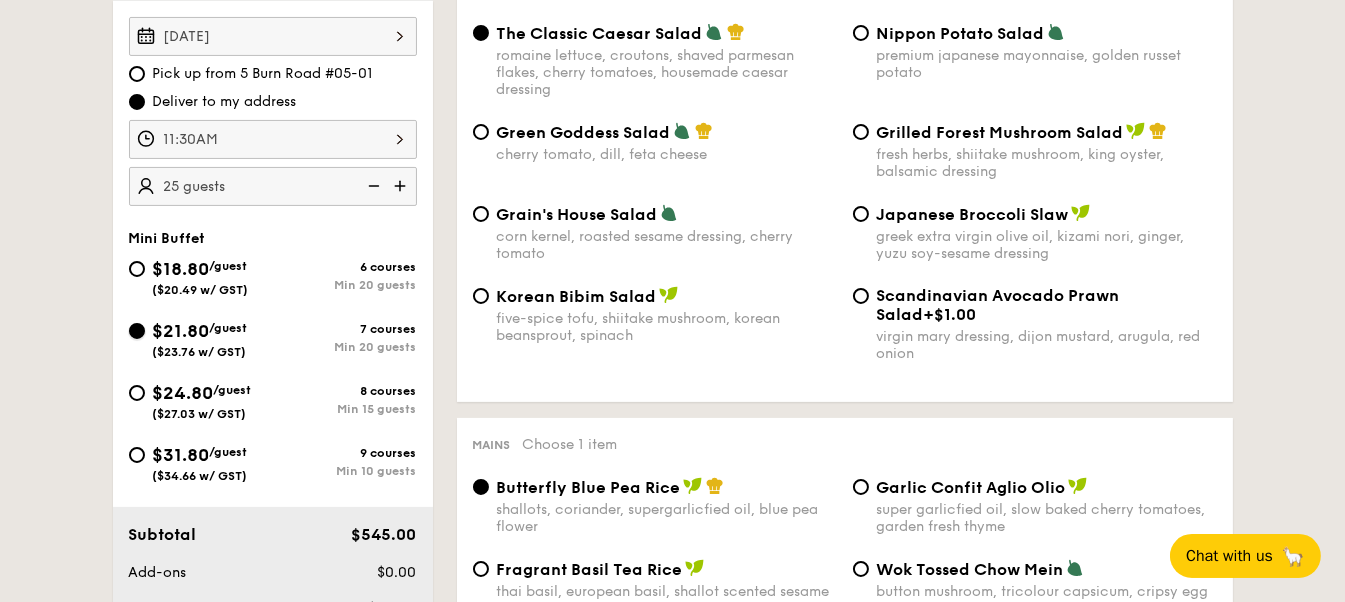 radio on "true" 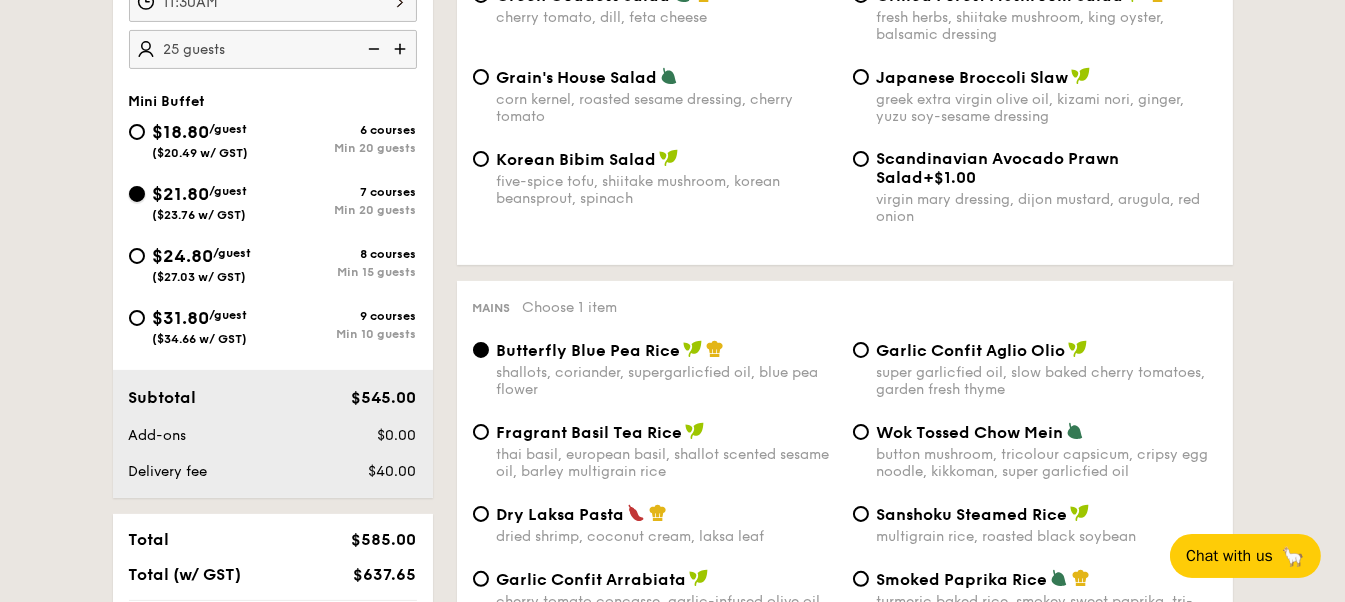 scroll, scrollTop: 500, scrollLeft: 0, axis: vertical 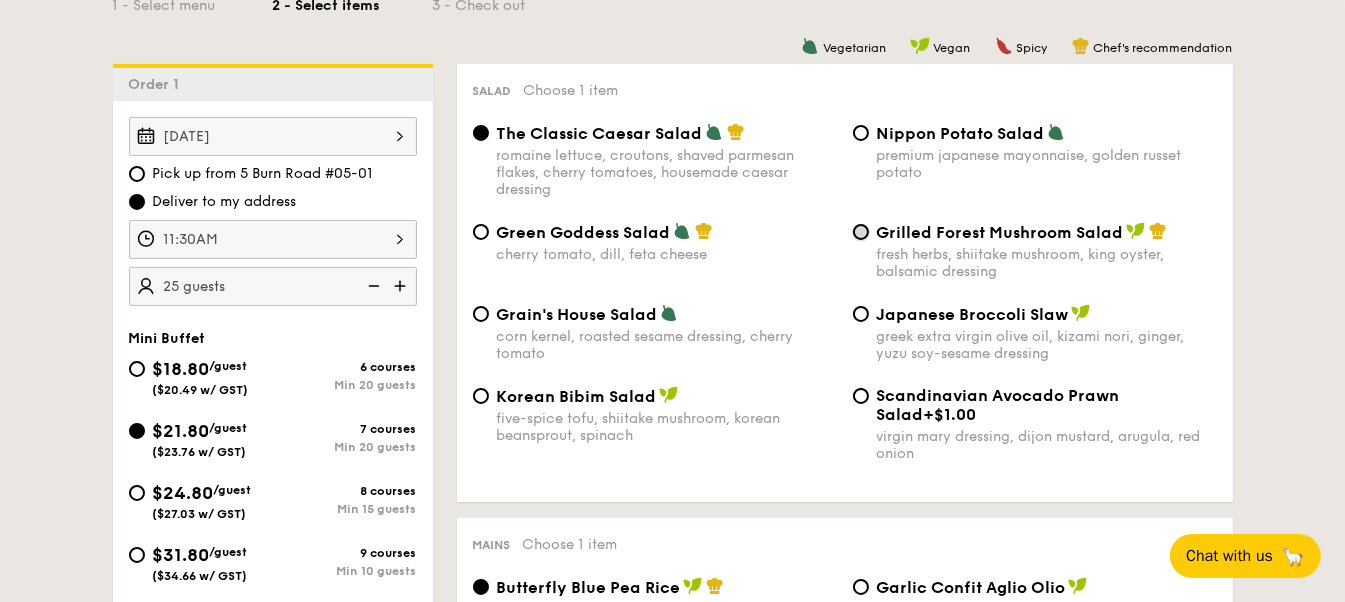 click on "Grilled Forest Mushroom Salad fresh herbs, shiitake mushroom, king oyster, balsamic dressing" at bounding box center (861, 232) 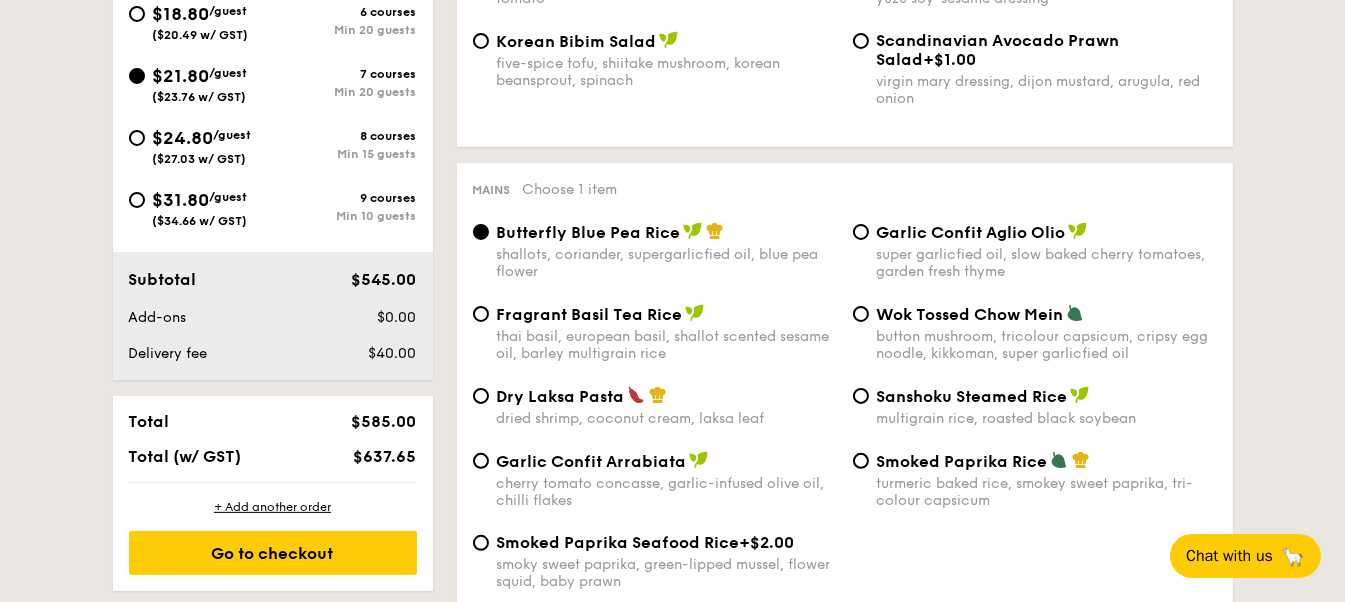 scroll, scrollTop: 900, scrollLeft: 0, axis: vertical 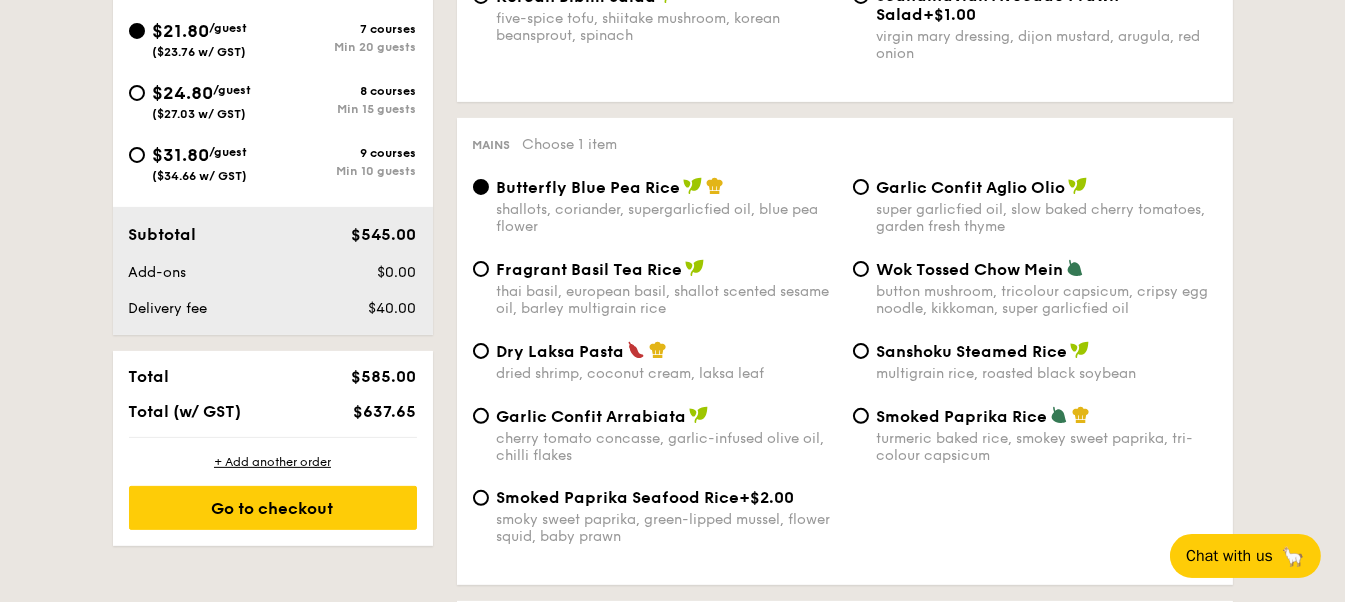 click on "cherry tomato concasse, garlic-infused olive oil, chilli flakes" at bounding box center [667, 447] 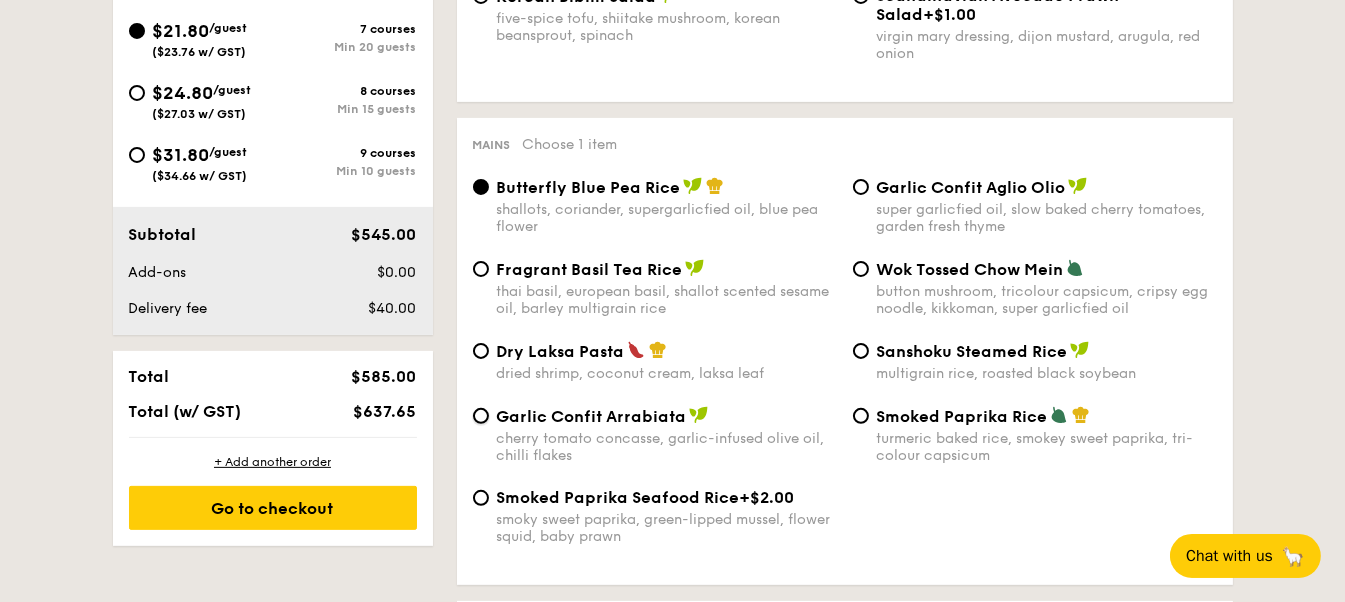 click on "Garlic Confit Arrabiata cherry tomato concasse, garlic-infused olive oil, chilli flakes" at bounding box center (481, 416) 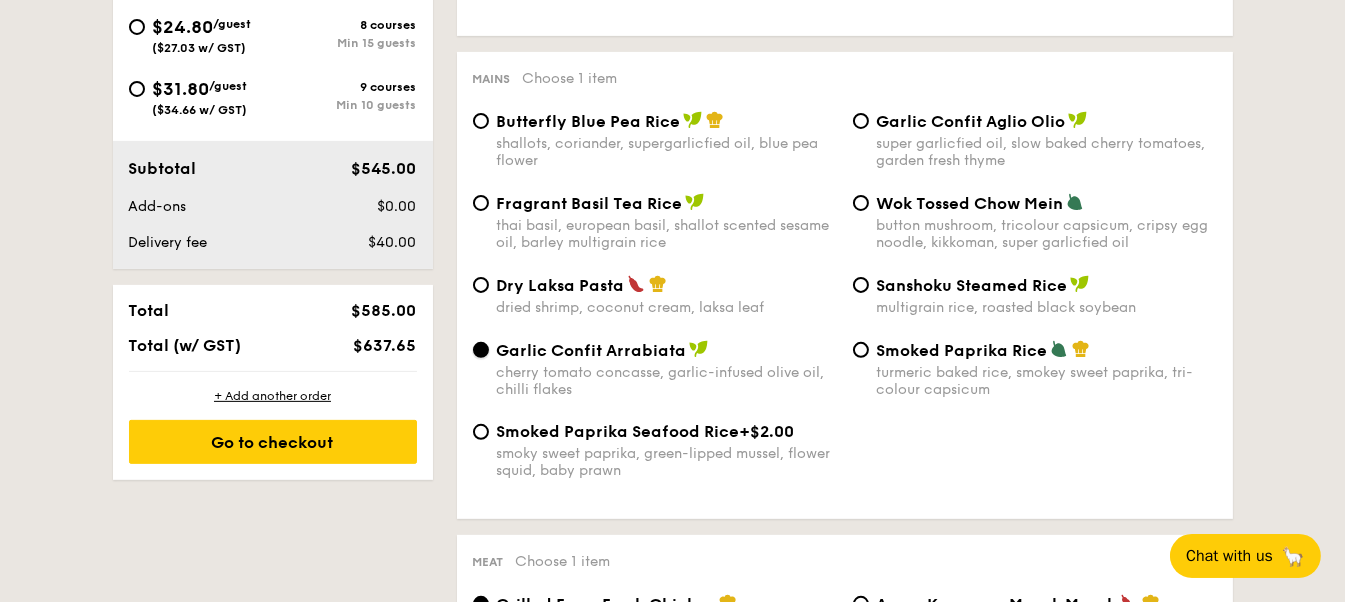 scroll, scrollTop: 1000, scrollLeft: 0, axis: vertical 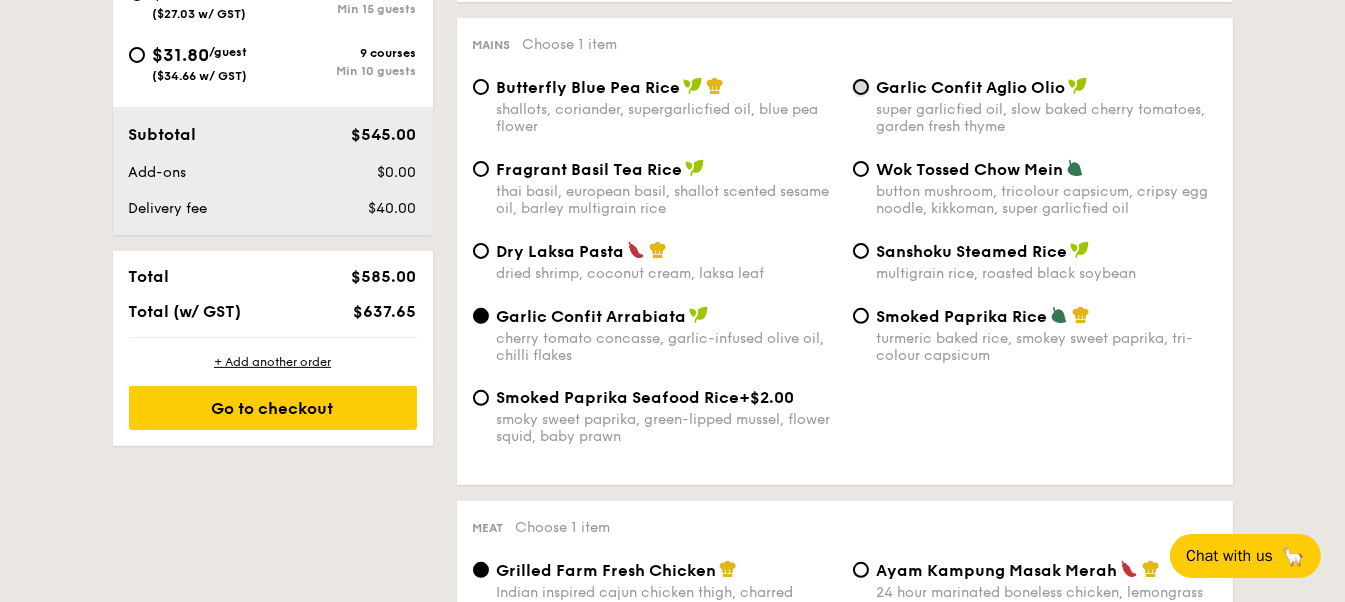 click on "Garlic Confit Aglio Olio super garlicfied oil, slow baked cherry tomatoes, garden fresh thyme" at bounding box center [861, 87] 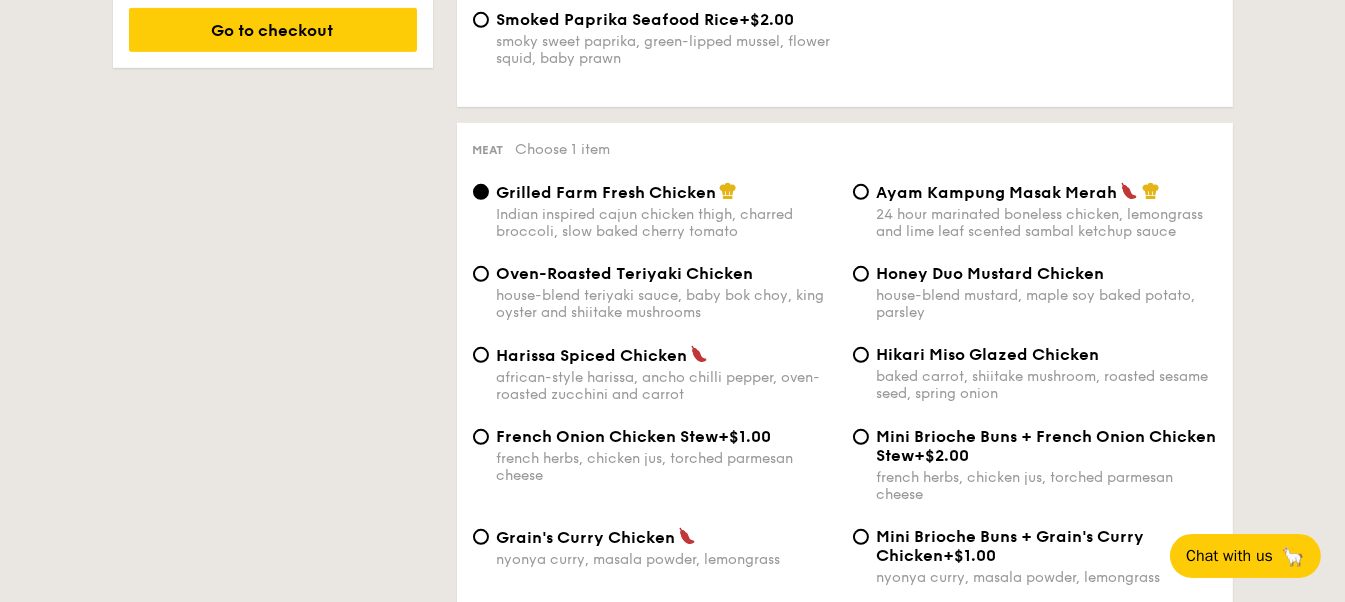scroll, scrollTop: 1400, scrollLeft: 0, axis: vertical 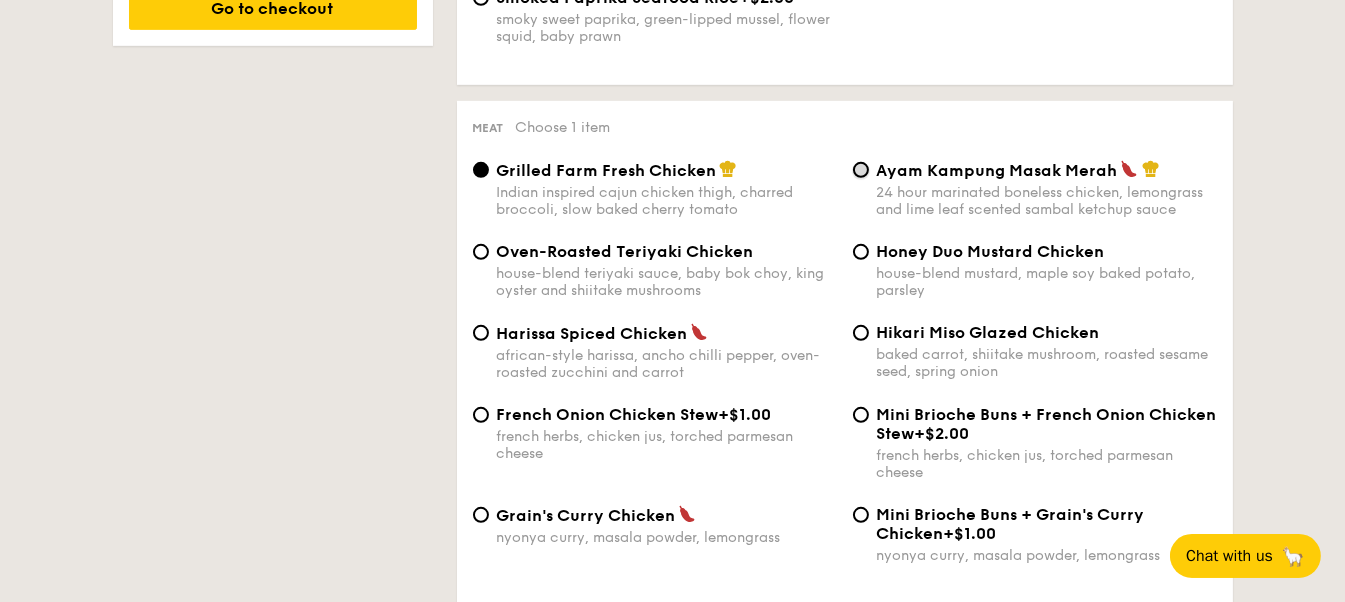 click on "Ayam Kampung Masak Merah 24 hour marinated boneless chicken, lemongrass and lime leaf scented sambal ketchup sauce" at bounding box center [861, 170] 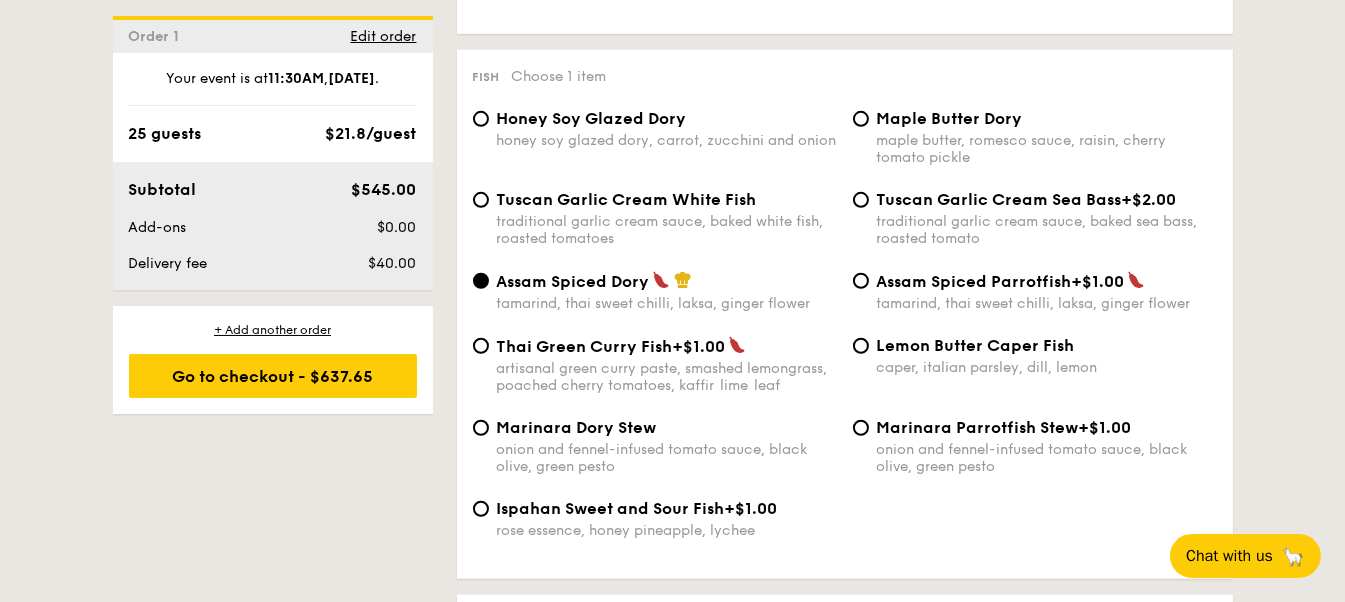 scroll, scrollTop: 2000, scrollLeft: 0, axis: vertical 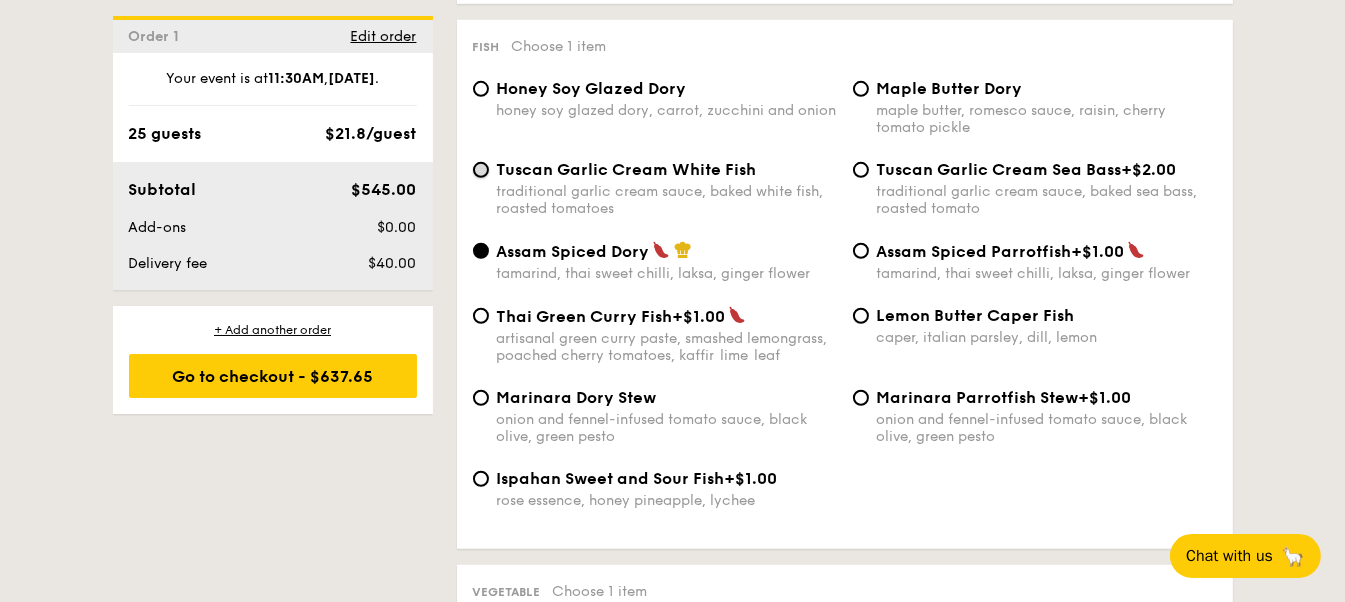 click on "Tuscan Garlic Cream White Fish traditional garlic cream sauce, baked white fish, roasted tomatoes" at bounding box center (481, 170) 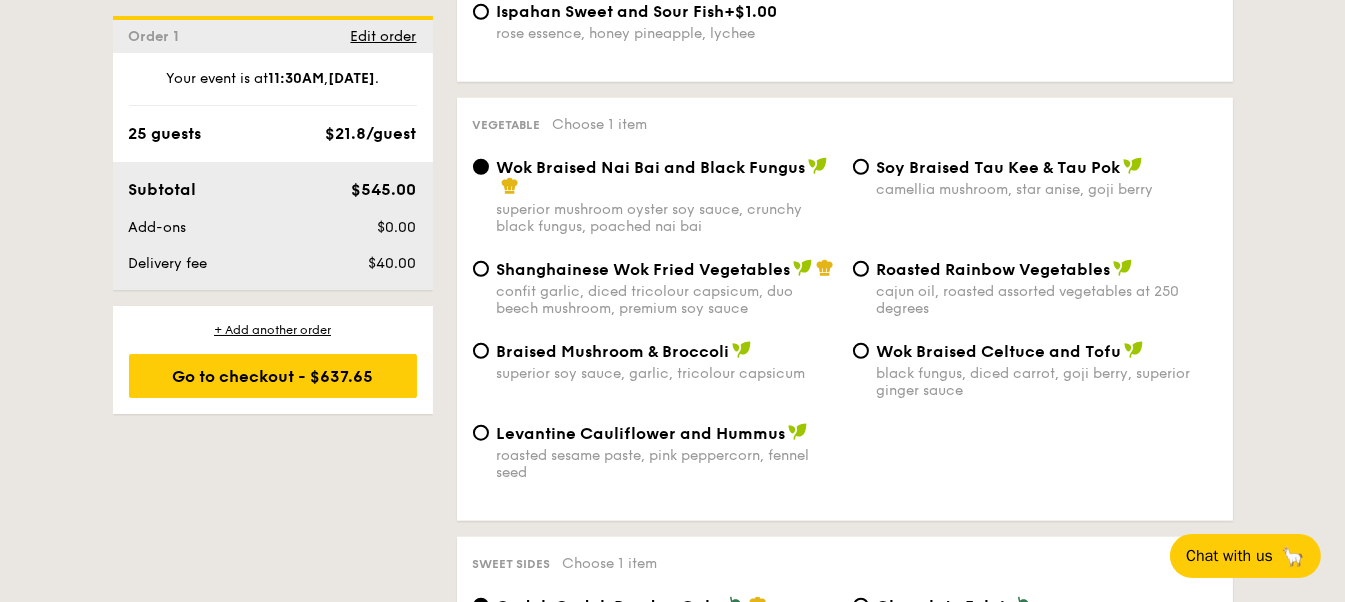 scroll, scrollTop: 2500, scrollLeft: 0, axis: vertical 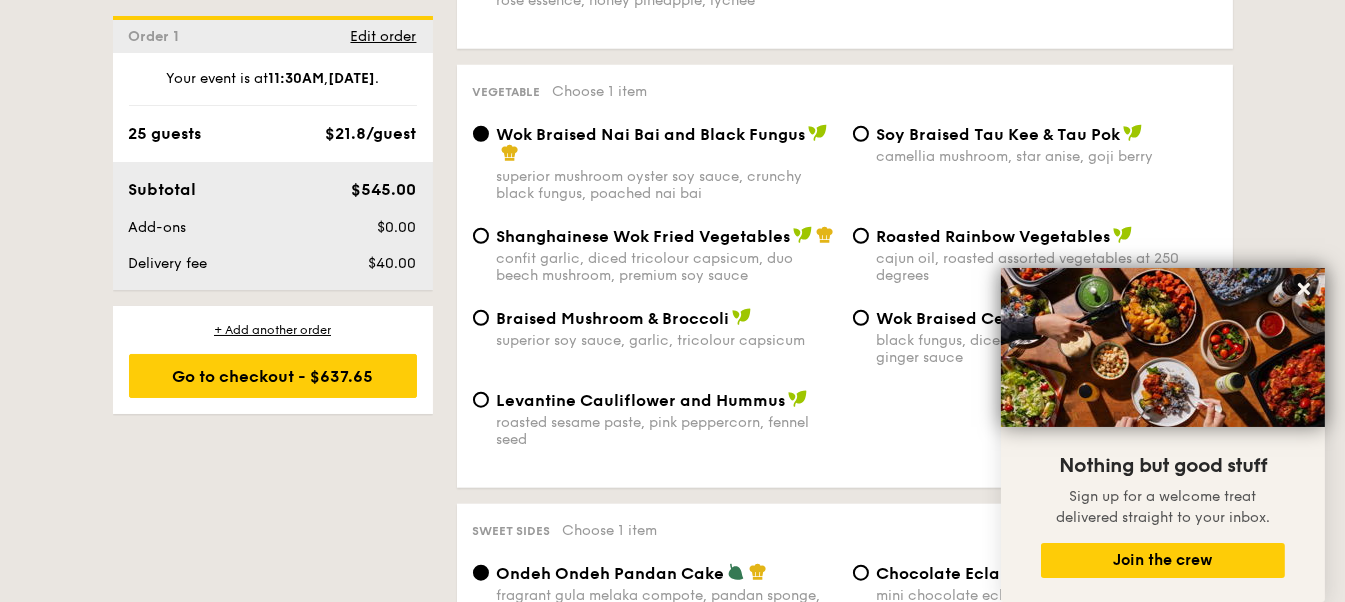 click on "1 - Select menu
2 - Select items
3 - Check out
Order 1
[DATE]
Pick up from 5 [STREET] #[NUMBER], [UNIT]
Deliver to my address
[TIME]      25 guests
Mini Buffet
$18.80
/guest
($20.49 w/ GST)
6 courses
Min 20 guests
$21.80
/guest
($23.76 w/ GST)
7 courses
Min 20 guests
$24.80
/guest
($27.03 w/ GST)
8 courses
Min 15 guests
$31.80
/guest
($34.66 w/ GST)
9 courses
Min 10 guests
Subtotal
$545.00
Add-ons
$0.00
Delivery fee
$40.00
Total
$585.00
Total (w/ GST)
$637.65
[TIME] ,  . 0" at bounding box center [672, 821] 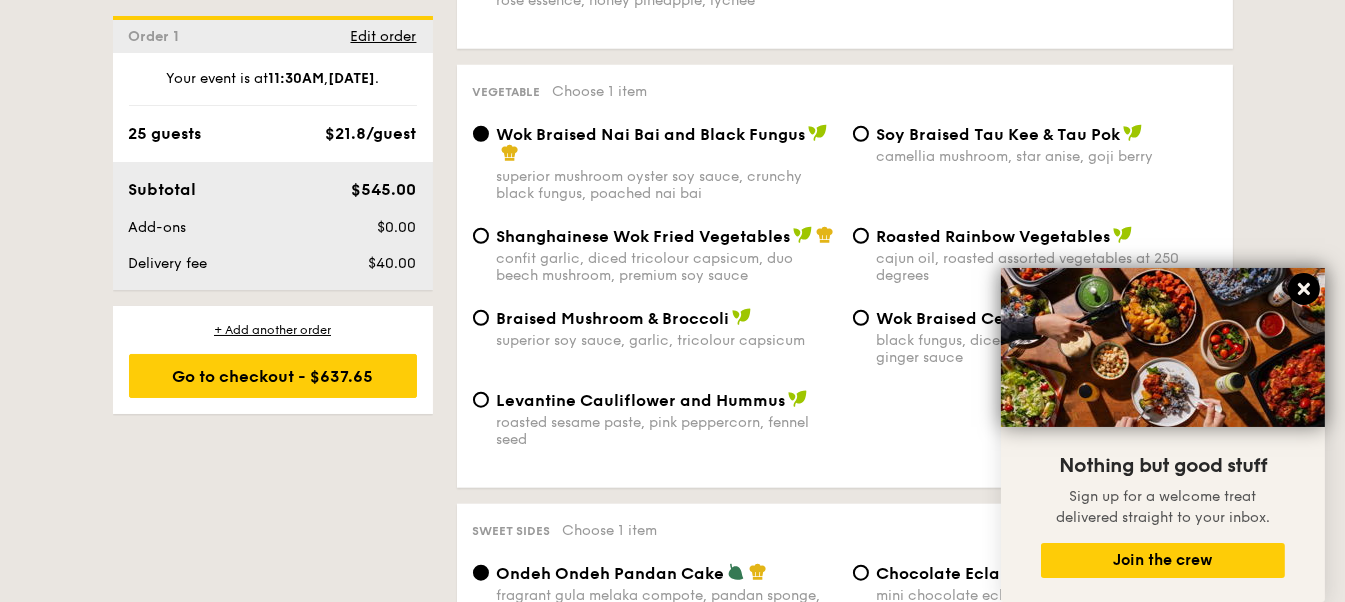 click 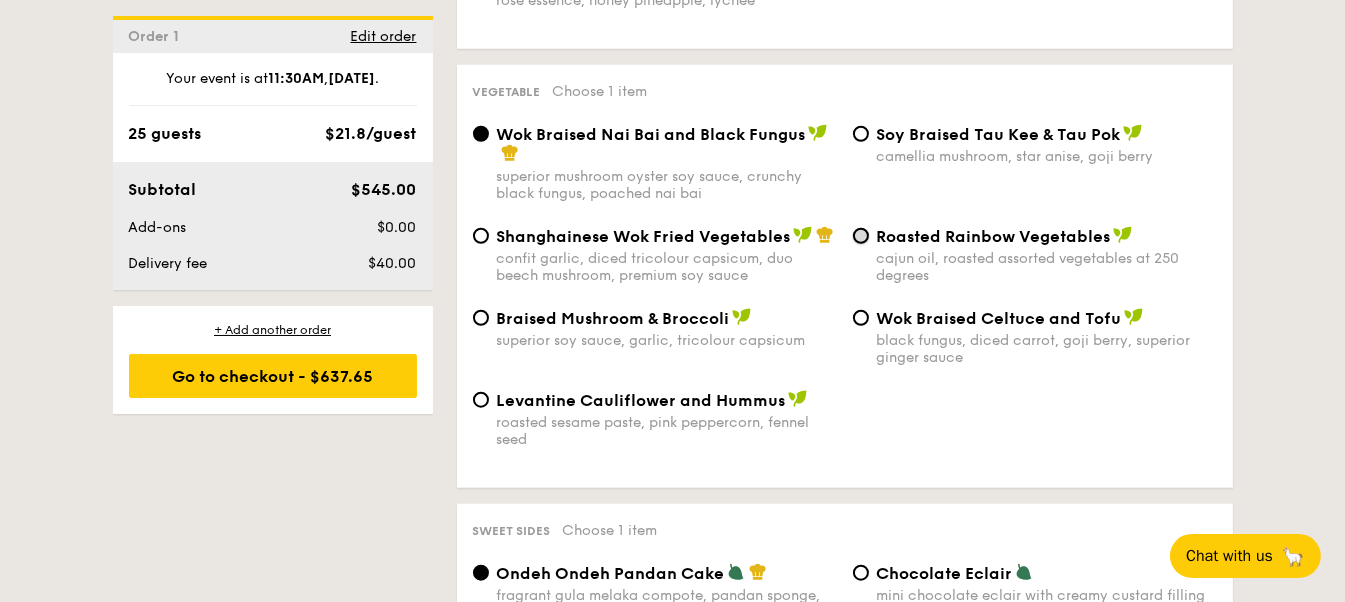 click on "Roasted Rainbow Vegetables cajun oil, roasted assorted vegetables at 250 degrees" at bounding box center [861, 236] 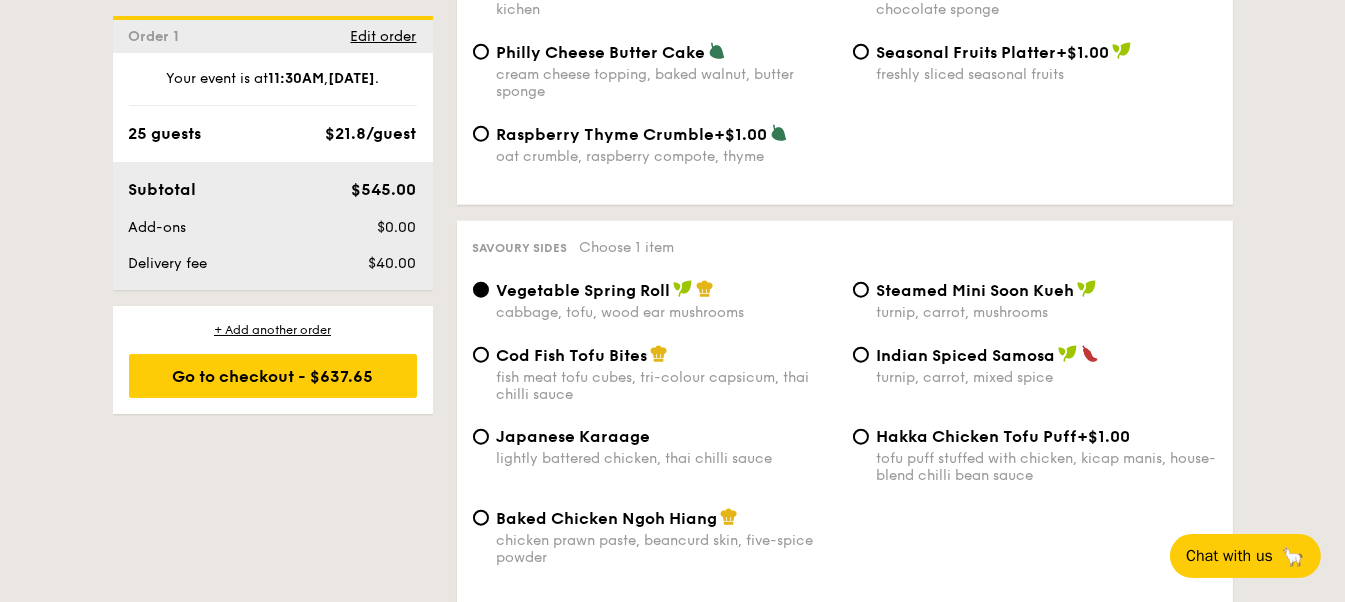 scroll, scrollTop: 3300, scrollLeft: 0, axis: vertical 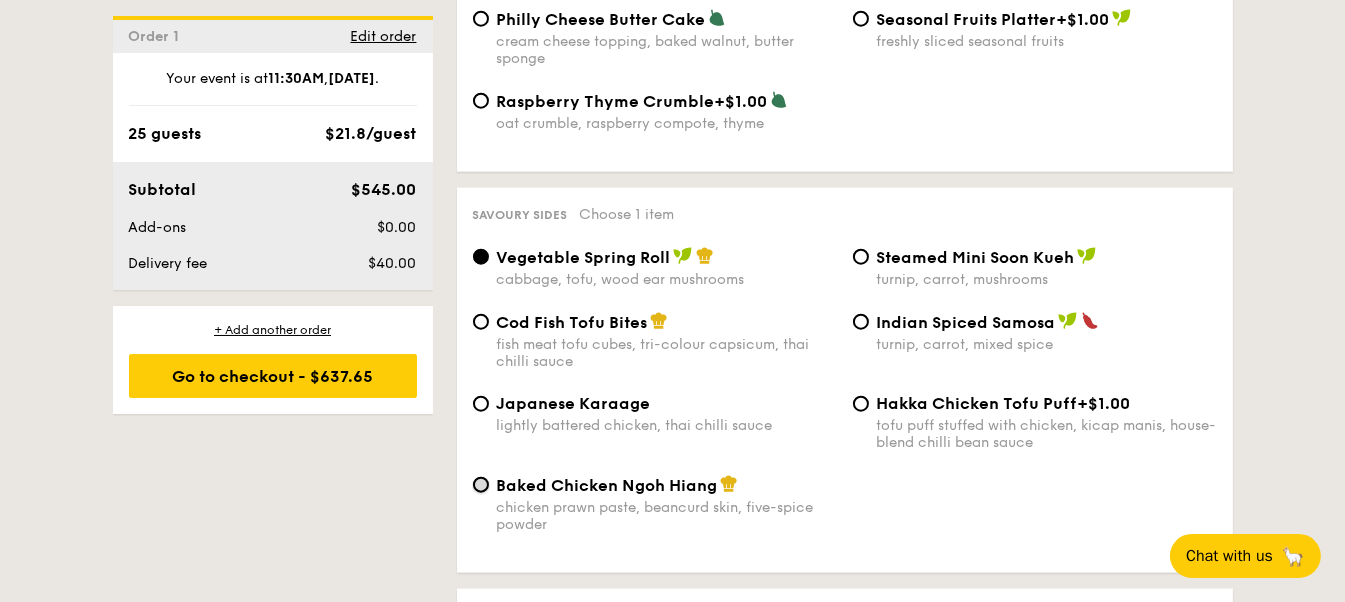 click on "Baked Chicken Ngoh Hiang chicken prawn paste, beancurd skin, five-spice powder" at bounding box center [481, 485] 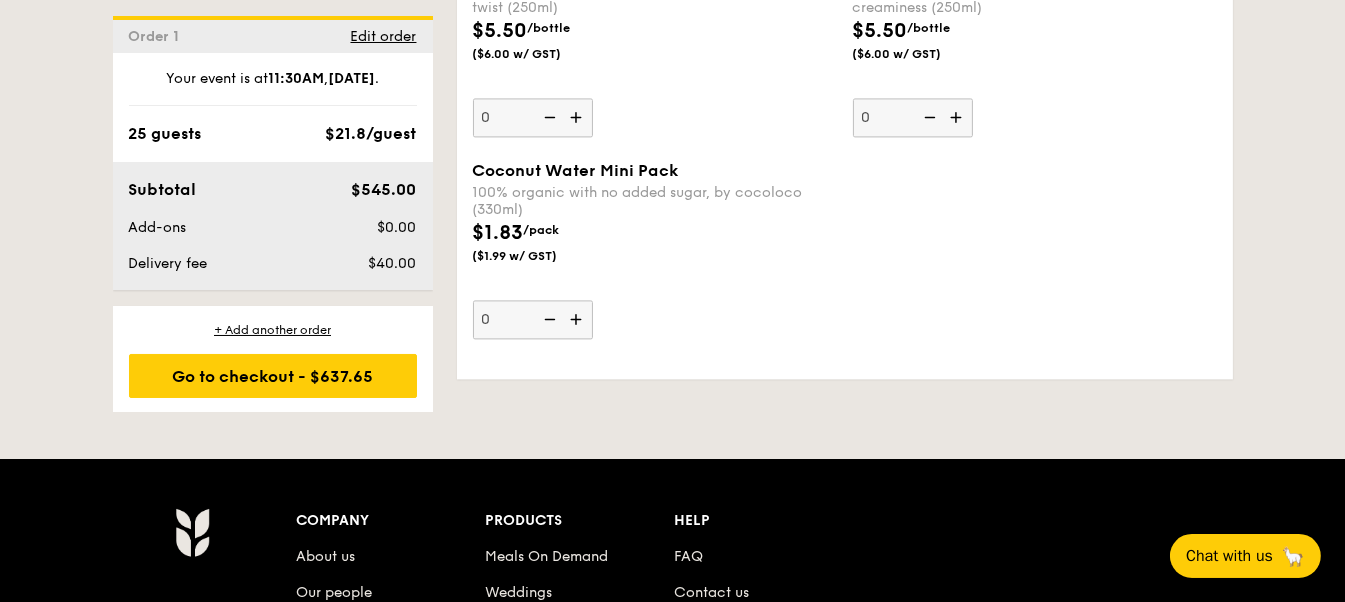 scroll, scrollTop: 5800, scrollLeft: 0, axis: vertical 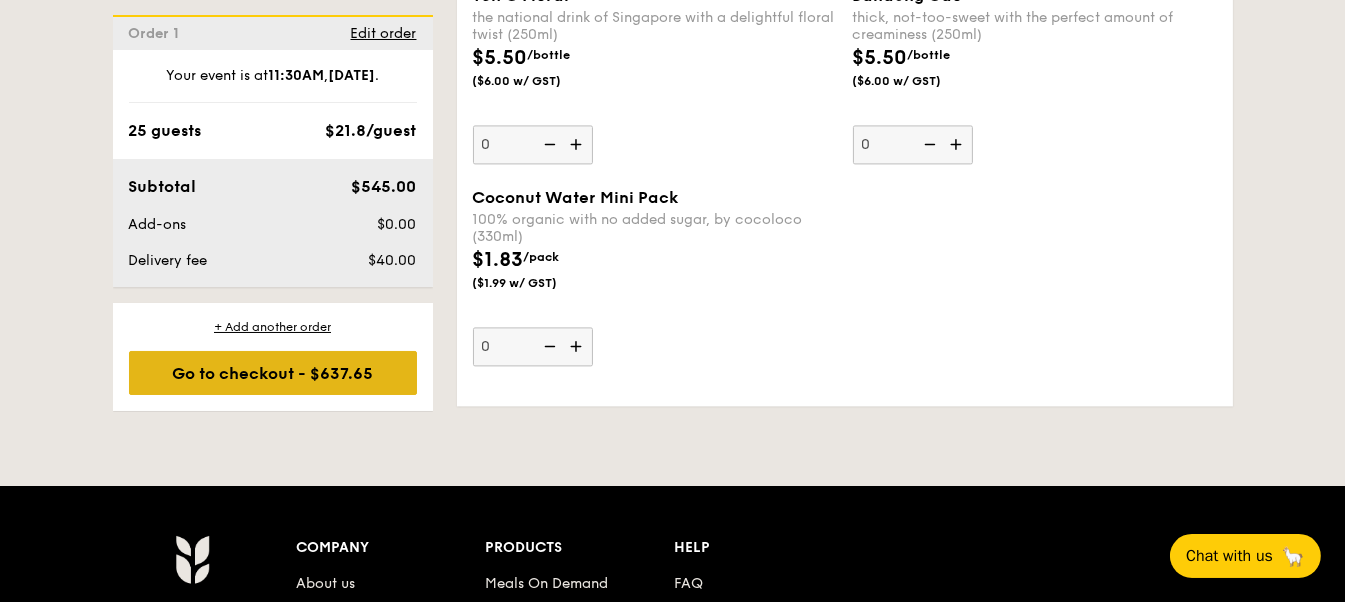 click on "Go to checkout
- $637.65" at bounding box center [273, 373] 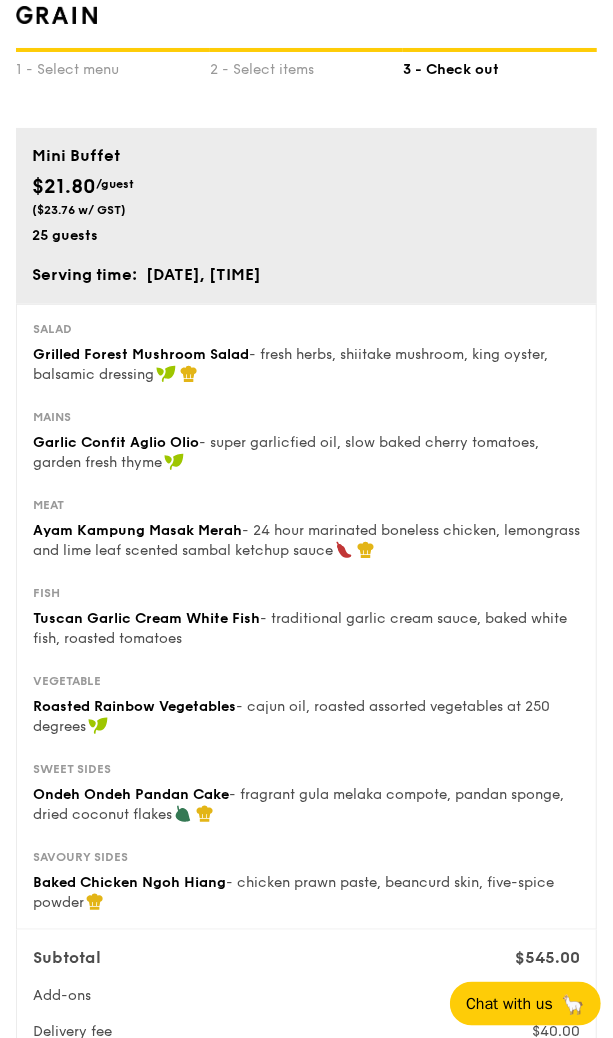 scroll, scrollTop: 0, scrollLeft: 0, axis: both 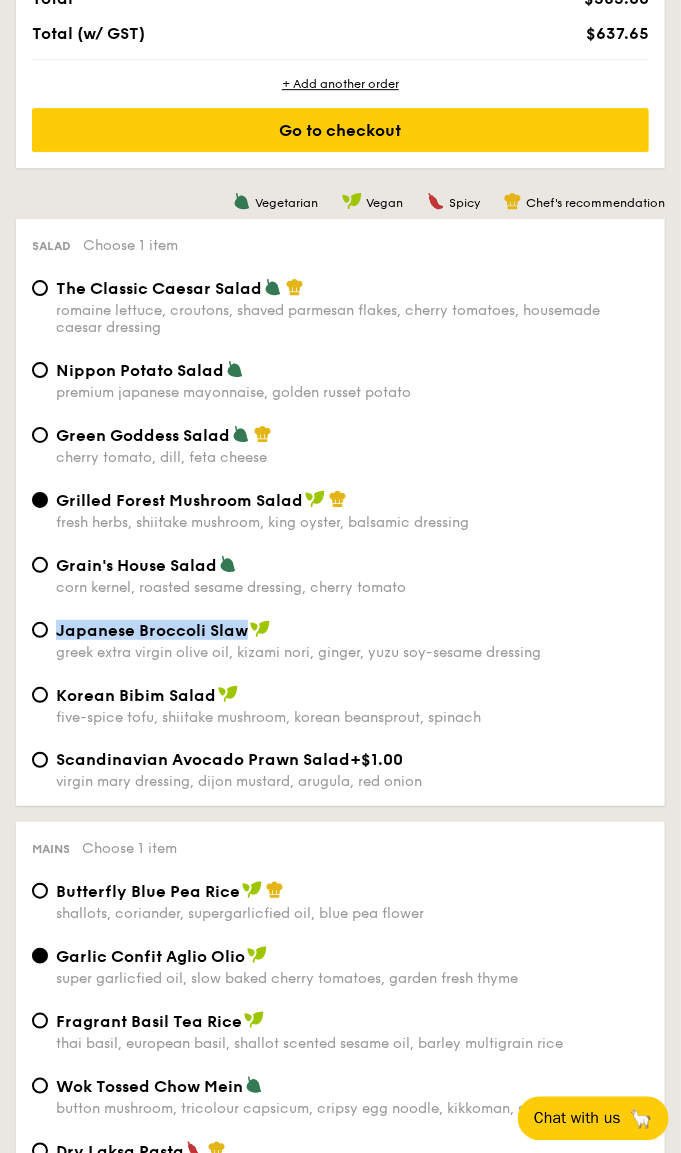 drag, startPoint x: 58, startPoint y: 638, endPoint x: 243, endPoint y: 641, distance: 185.02432 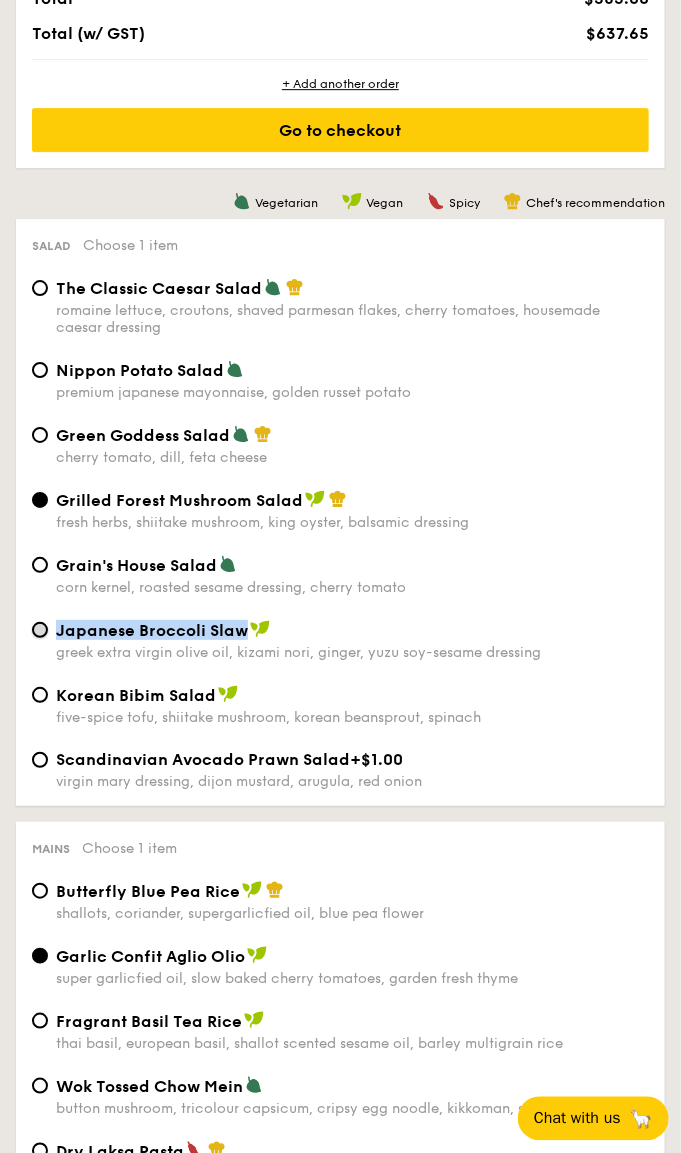 click on "Japanese Broccoli Slaw greek extra virgin olive oil, kizami nori, ginger, yuzu soy-sesame dressing" at bounding box center (40, 630) 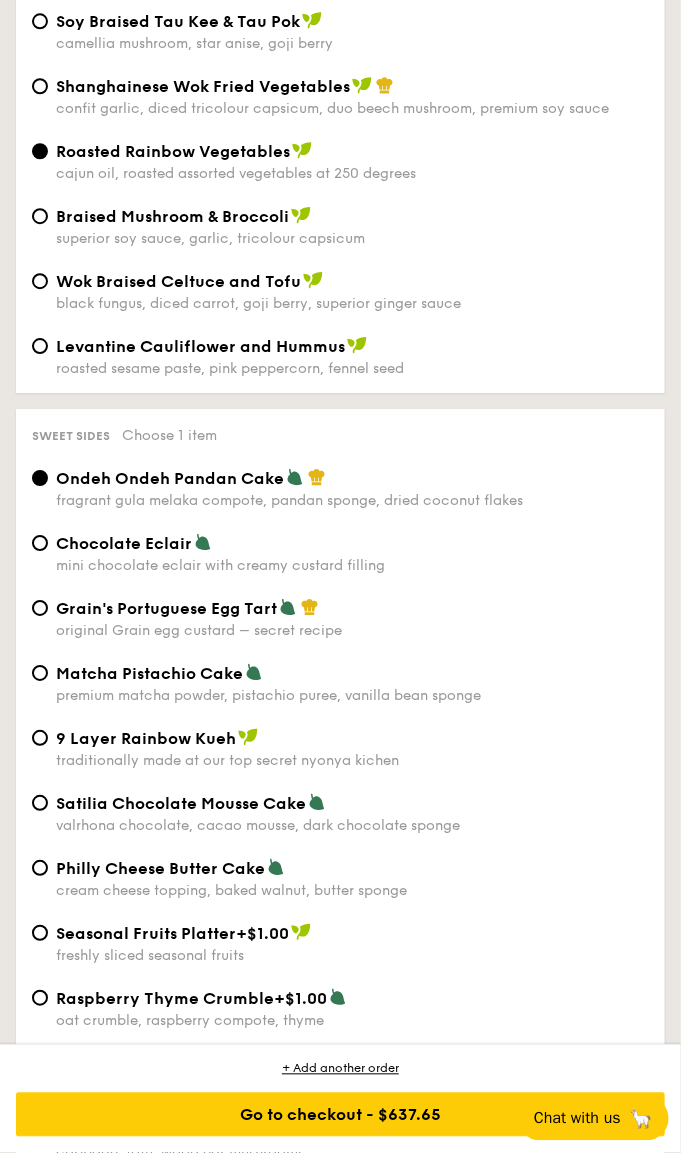 scroll, scrollTop: 4406, scrollLeft: 0, axis: vertical 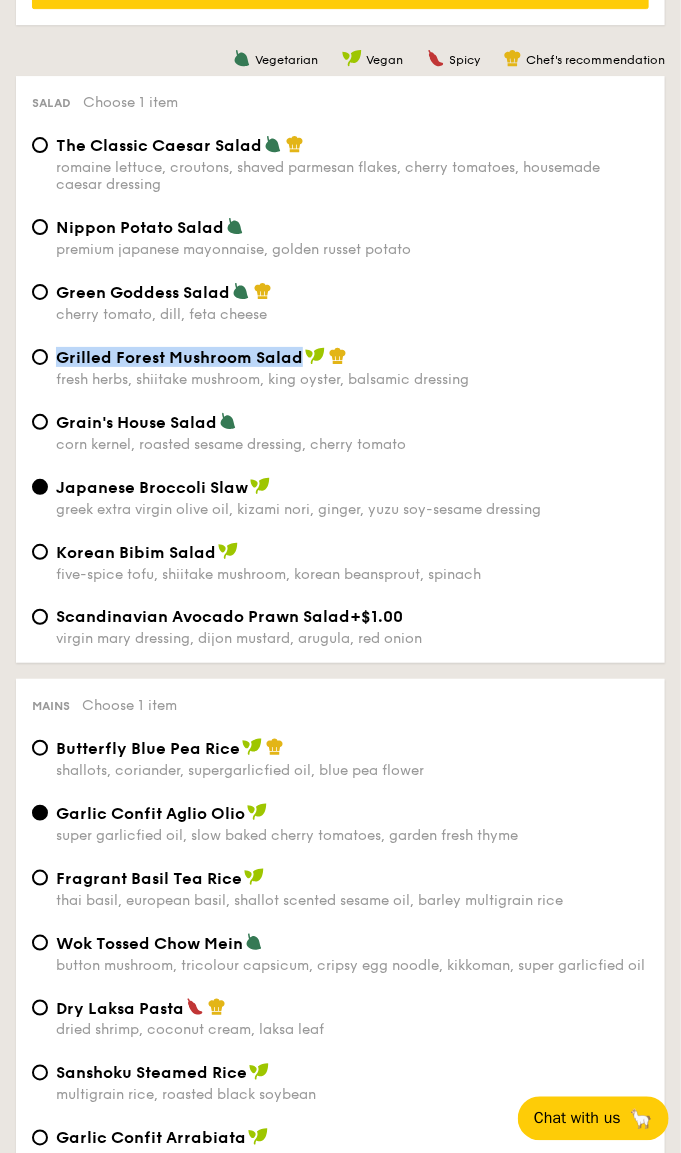 drag, startPoint x: 59, startPoint y: 364, endPoint x: 306, endPoint y: 362, distance: 247.0081 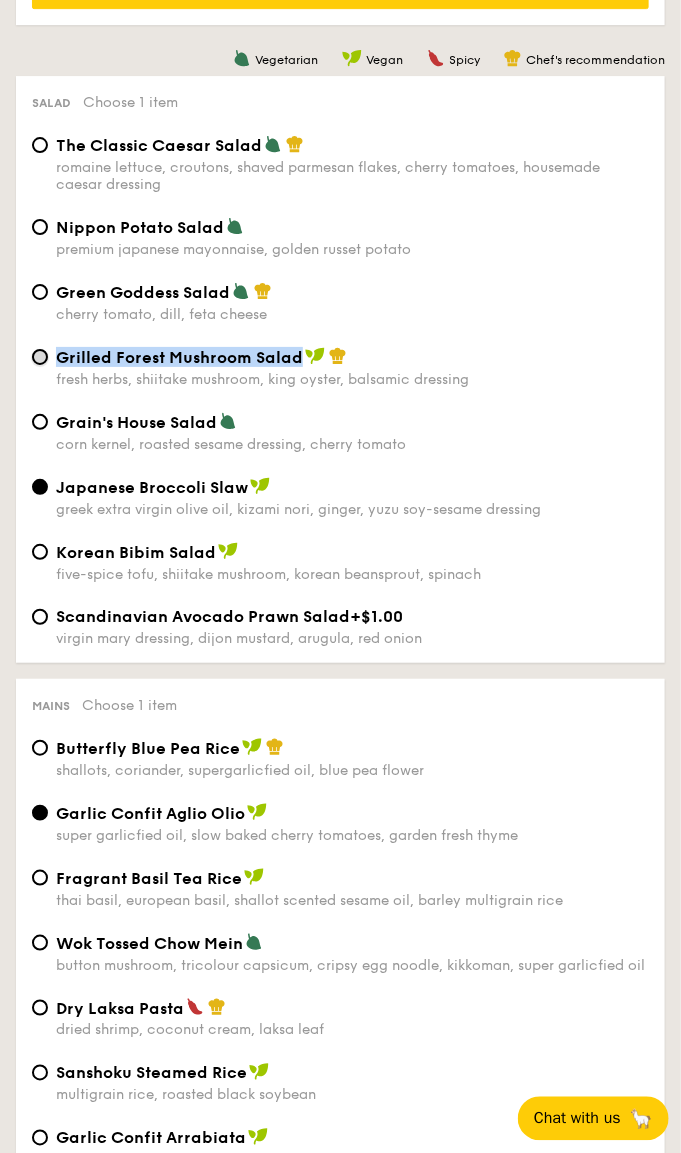 click on "Grilled Forest Mushroom Salad fresh herbs, shiitake mushroom, king oyster, balsamic dressing" at bounding box center (40, 357) 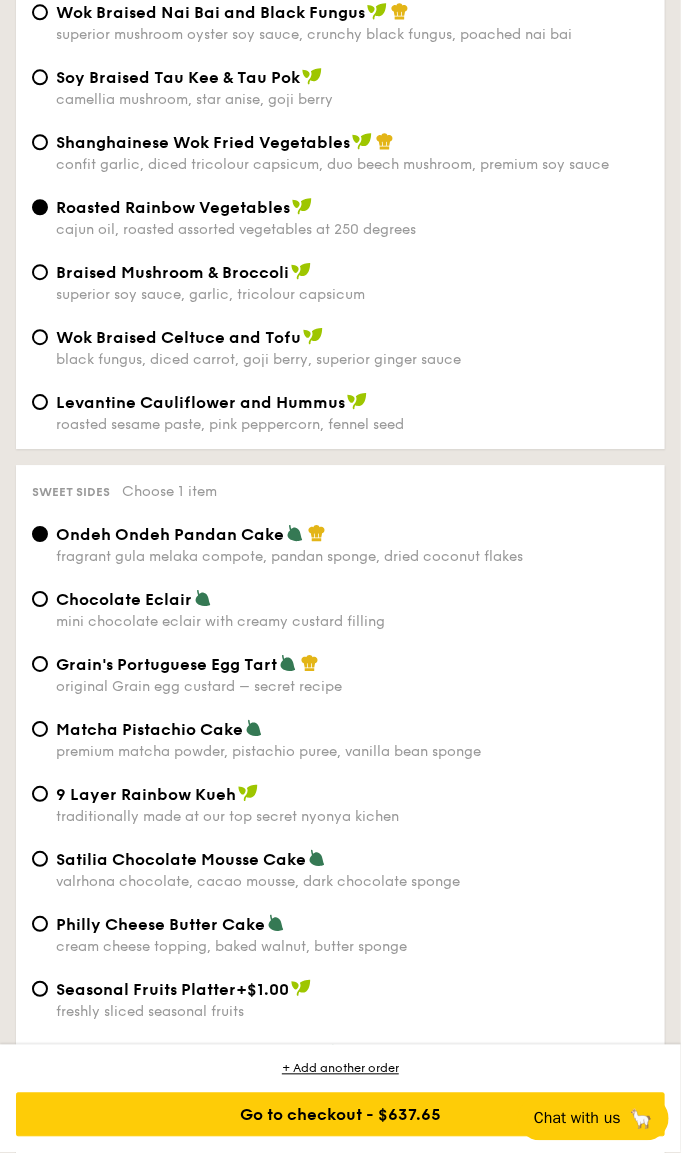 scroll, scrollTop: 4437, scrollLeft: 0, axis: vertical 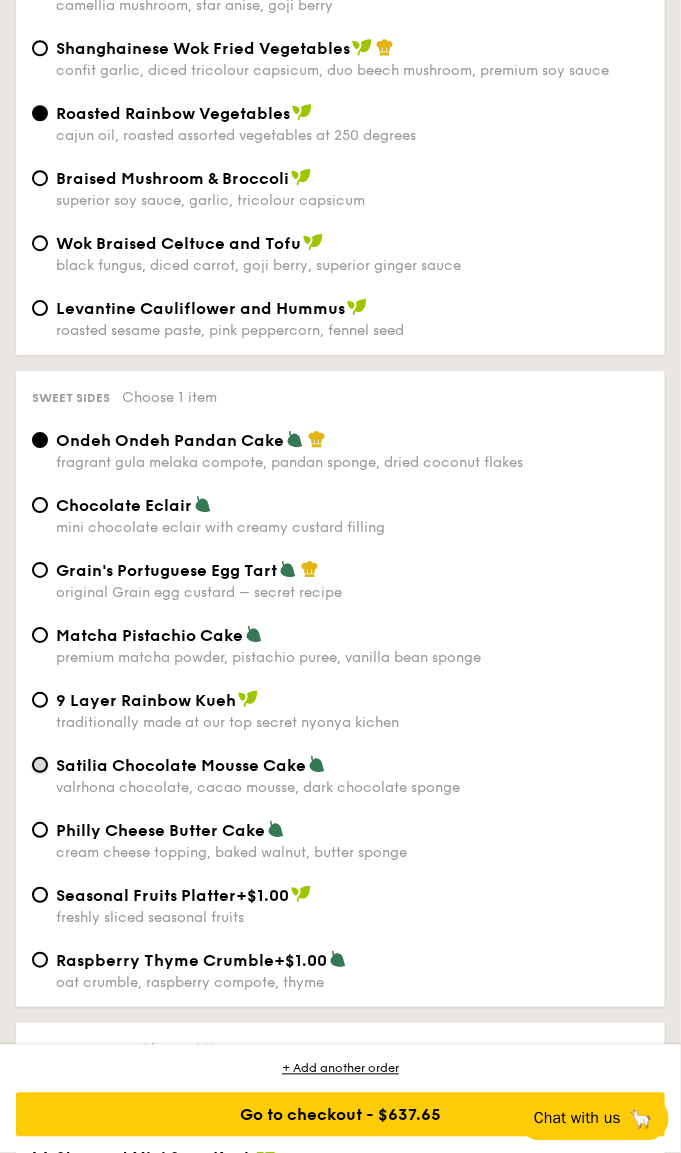 click on "Satilia Chocolate Mousse Cake valrhona chocolate, cacao mousse, dark chocolate sponge" at bounding box center (40, 765) 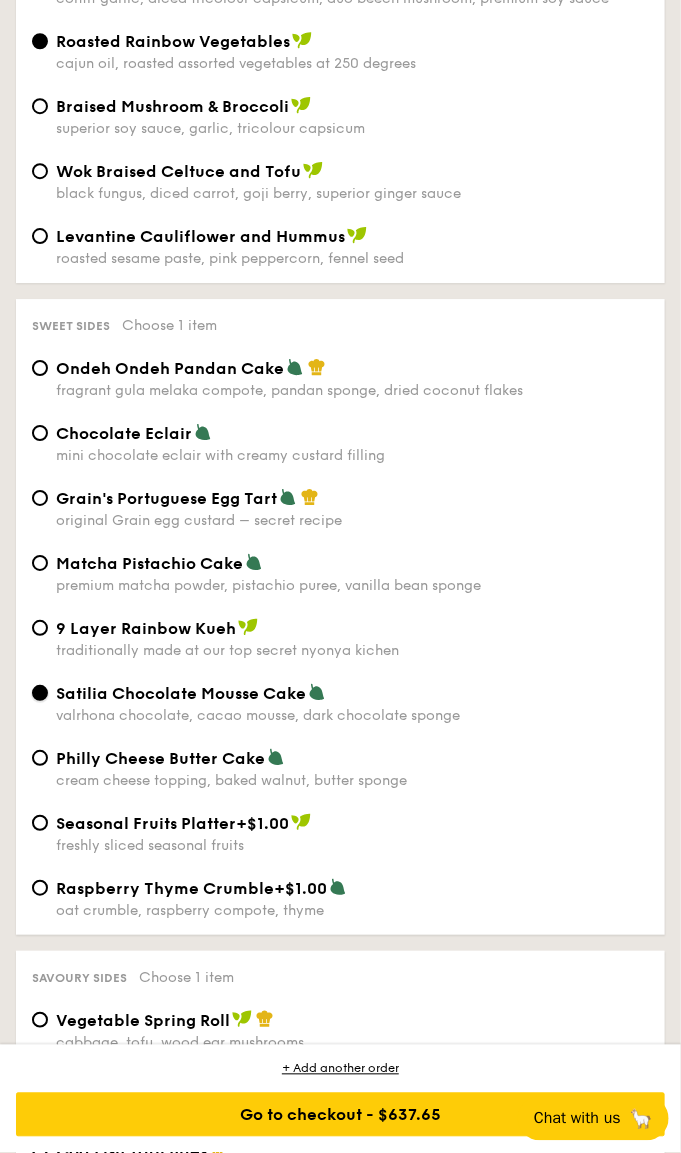scroll, scrollTop: 4548, scrollLeft: 0, axis: vertical 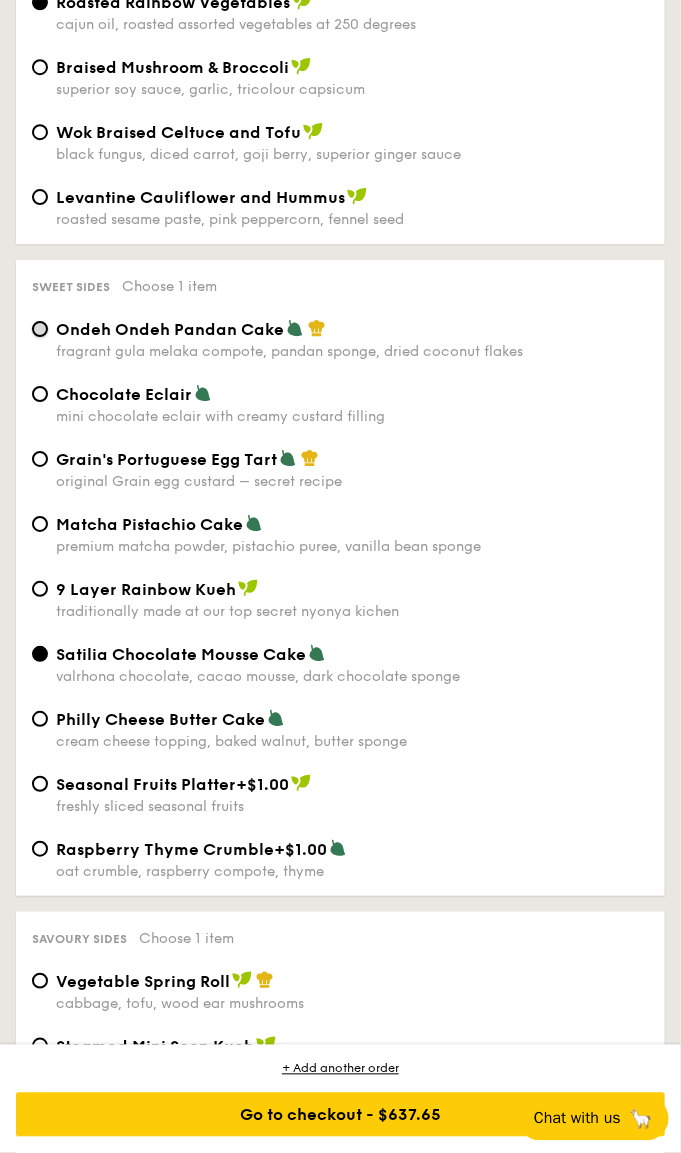 click on "Ondeh Ondeh Pandan Cake fragrant gula melaka compote, pandan sponge, dried coconut flakes" at bounding box center [40, 329] 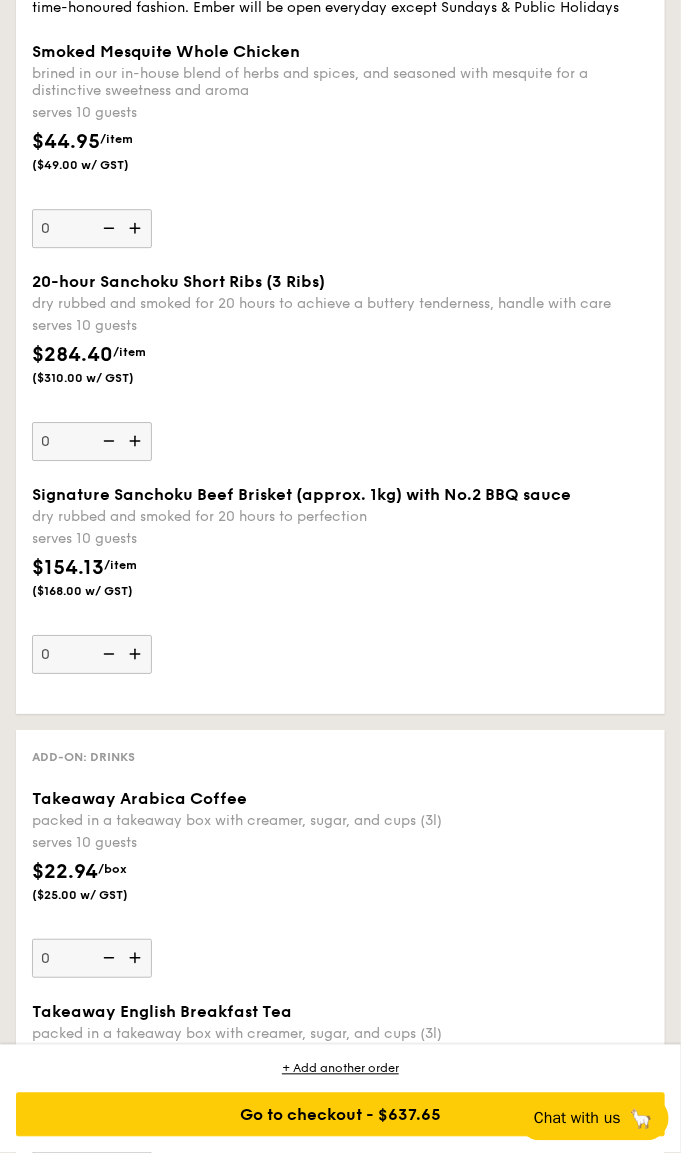 scroll, scrollTop: 6104, scrollLeft: 0, axis: vertical 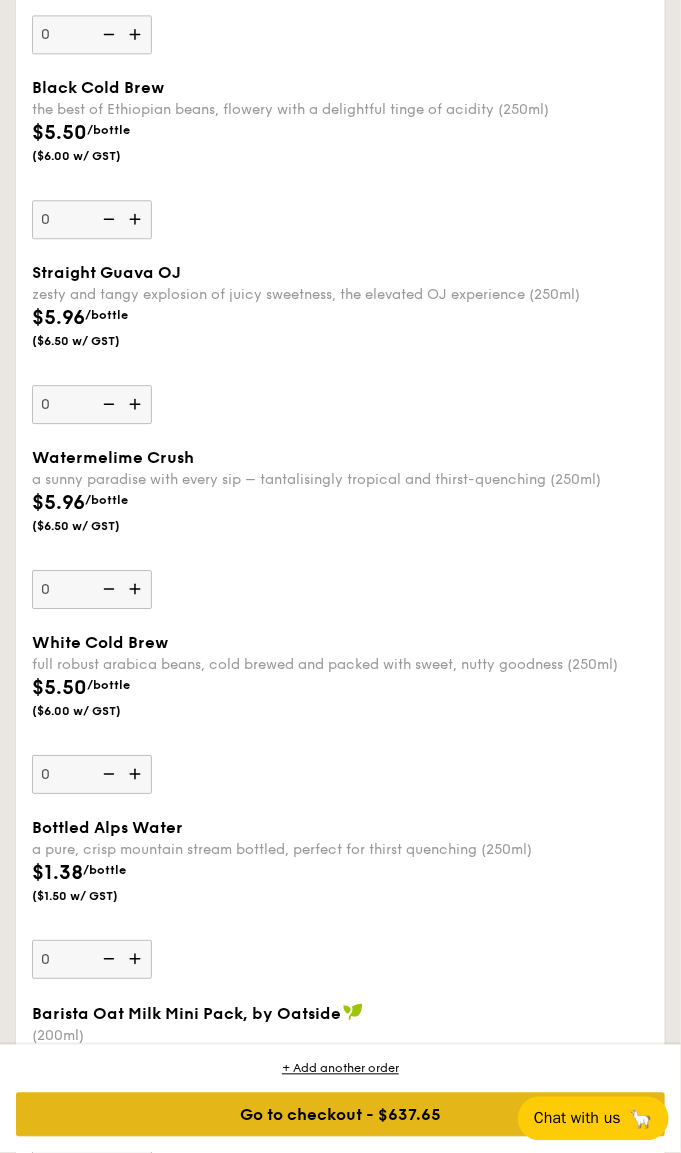 click on "Go to checkout
- $637.65" at bounding box center [340, 1115] 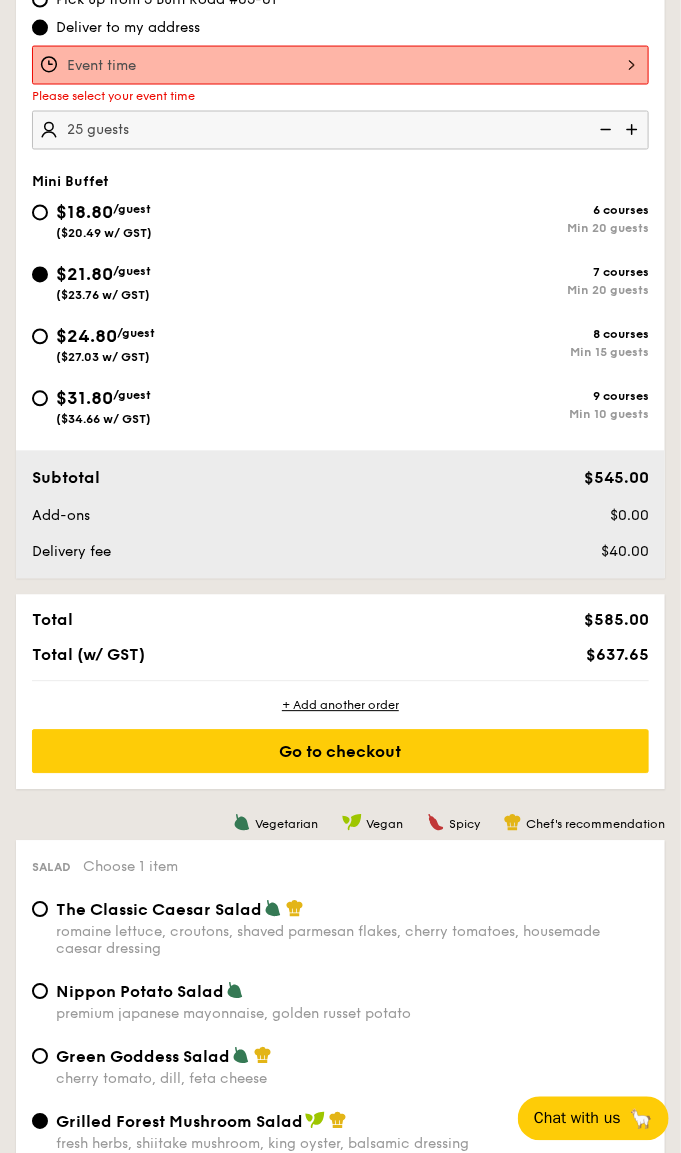 scroll, scrollTop: 549, scrollLeft: 0, axis: vertical 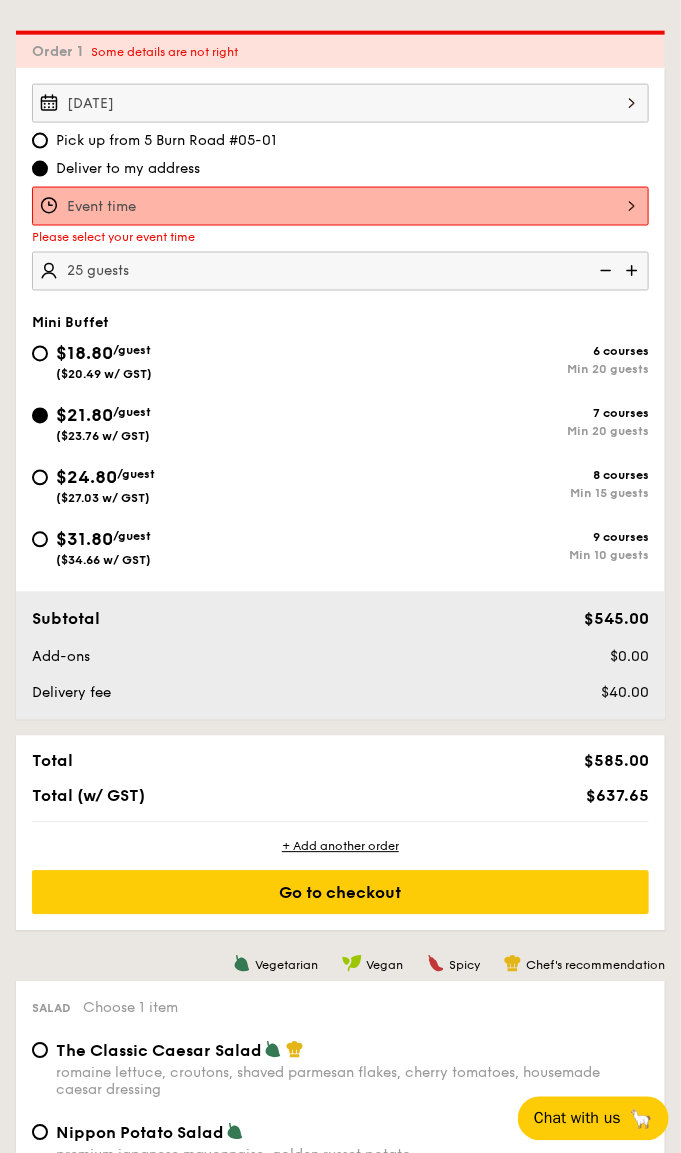 click at bounding box center (340, 206) 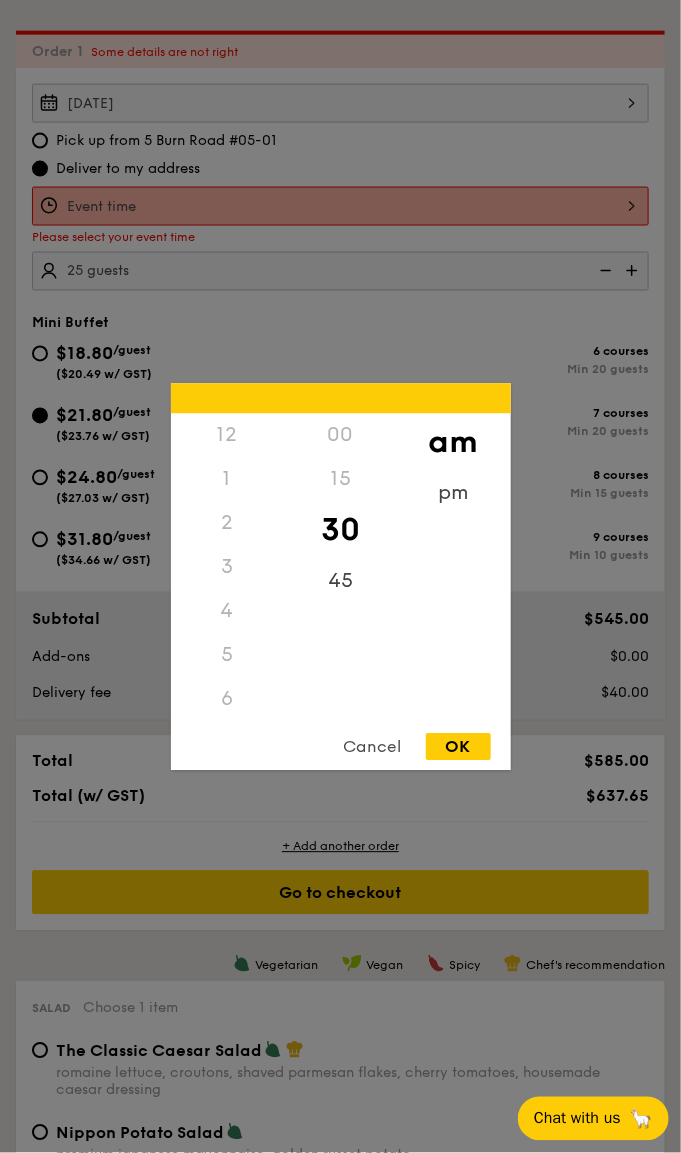 scroll, scrollTop: 226, scrollLeft: 0, axis: vertical 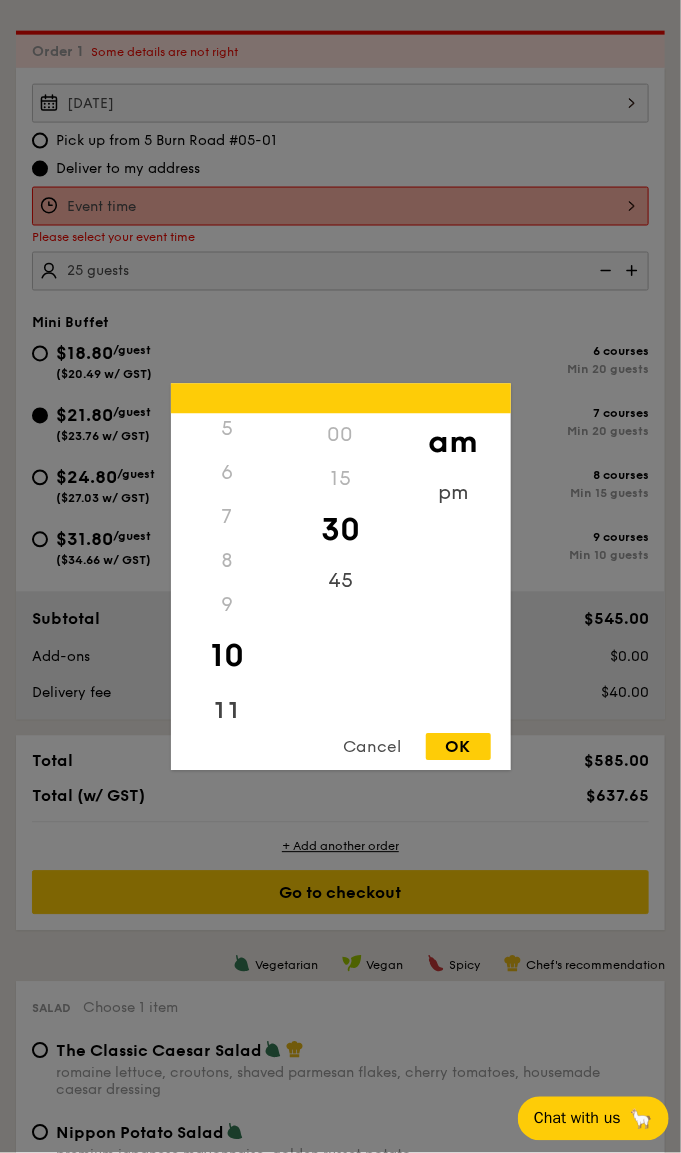 click on "11" at bounding box center [227, 714] 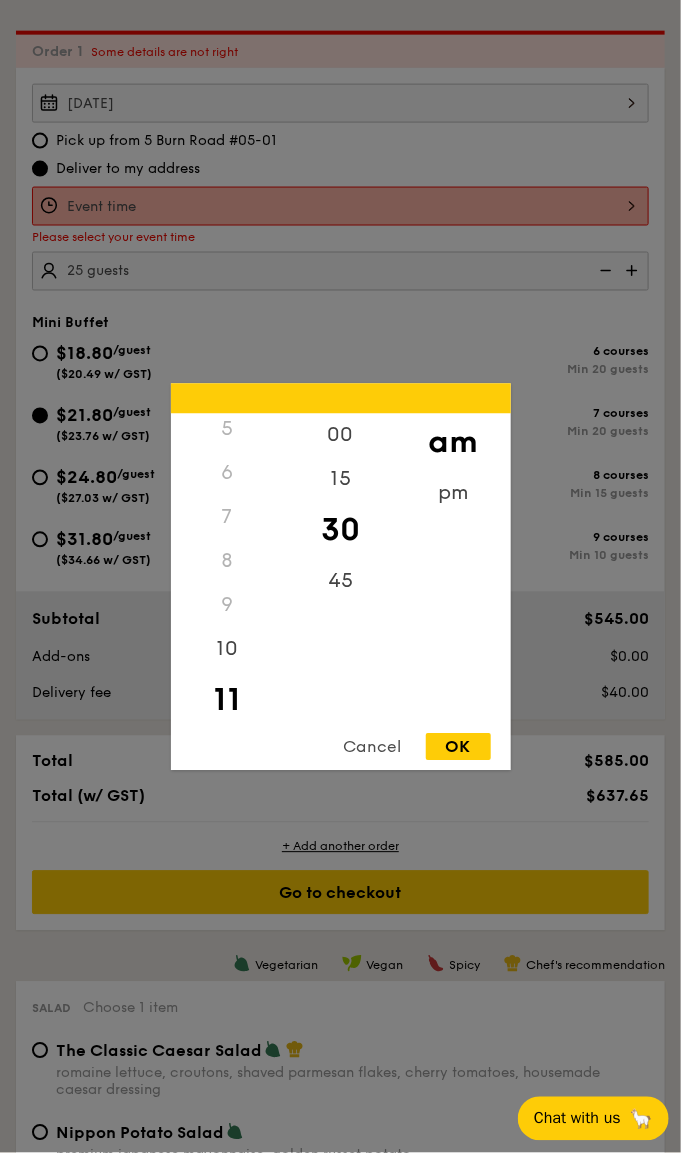 click on "OK" at bounding box center (458, 746) 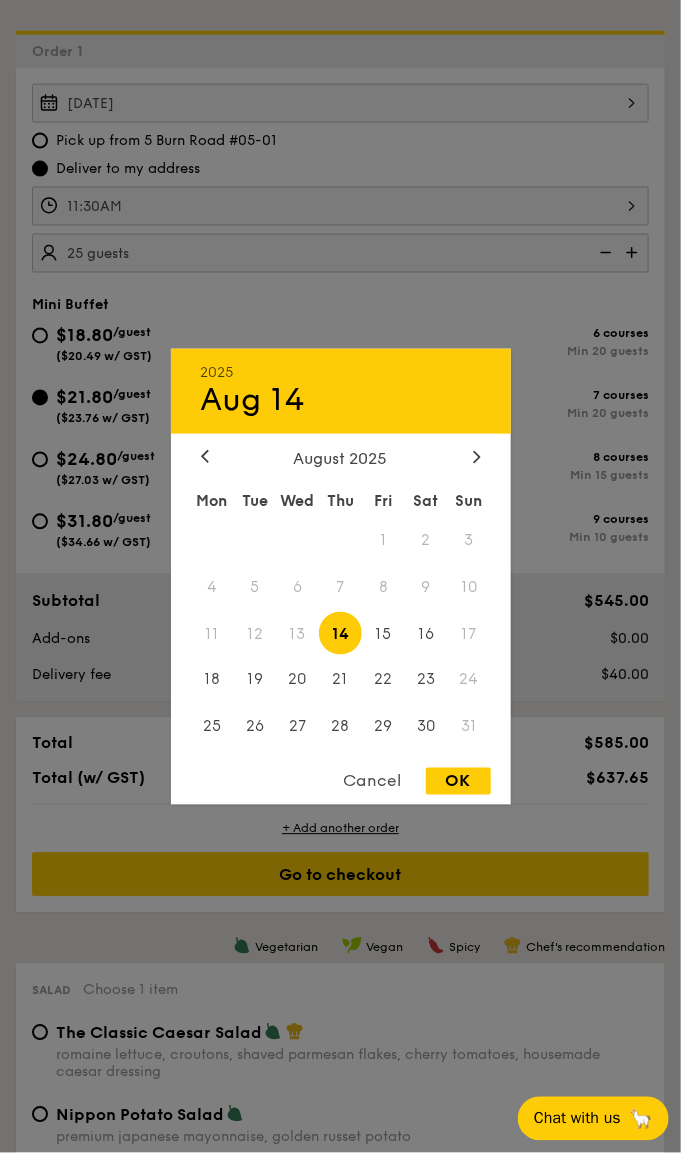 click on "[DATE]      [YEAR]   Aug 14       August [YEAR]     Mon Tue Wed Thu Fri Sat Sun   1 2 3 4 5 6 7 8 9 10 11 12 13 14 15 16 17 18 19 20 21 22 23 24 25 26 27 28 29 30 31     Cancel   OK" at bounding box center (340, 103) 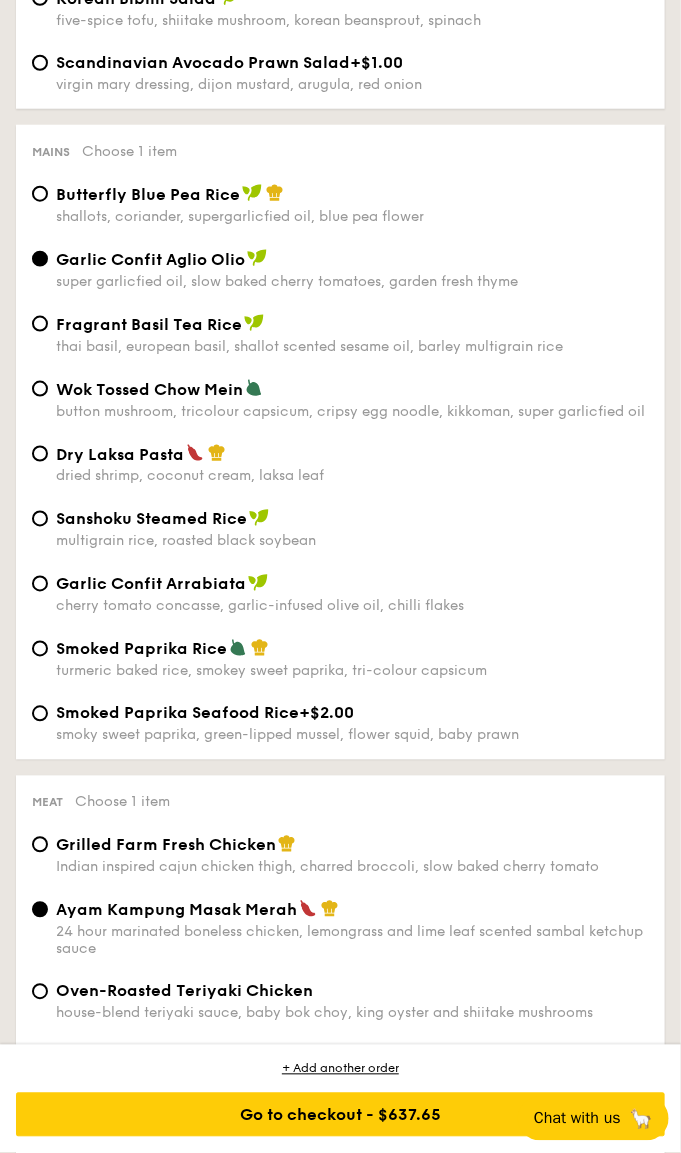 scroll, scrollTop: 2216, scrollLeft: 0, axis: vertical 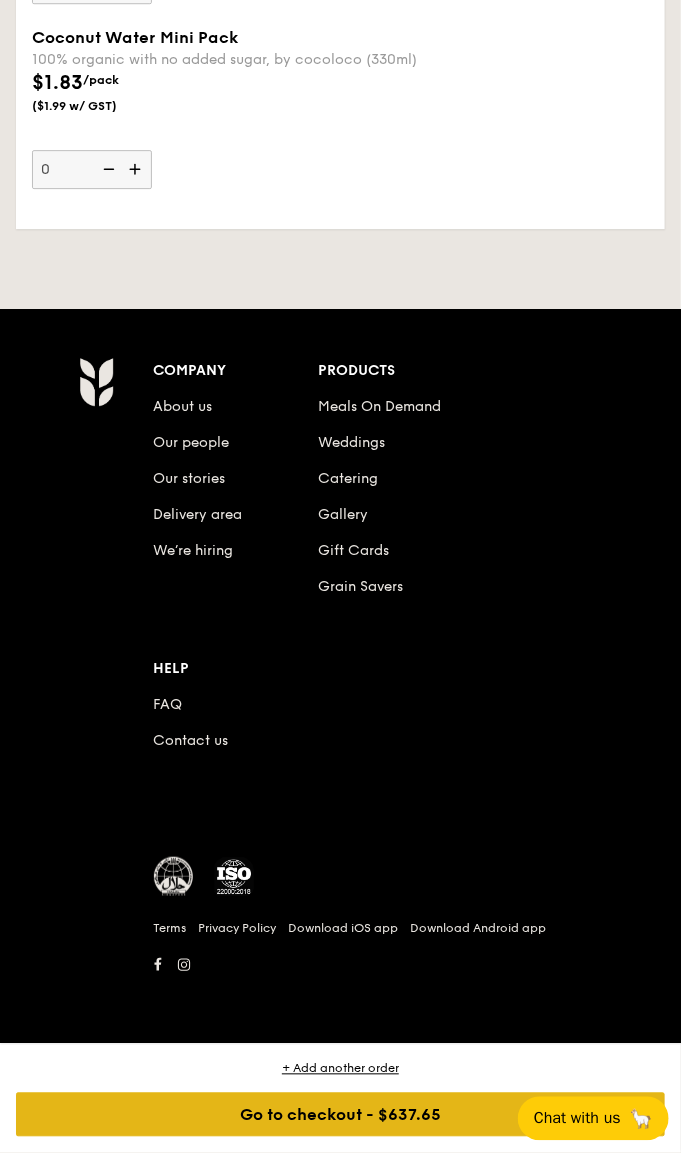 click on "Go to checkout
- $637.65" at bounding box center [340, 1115] 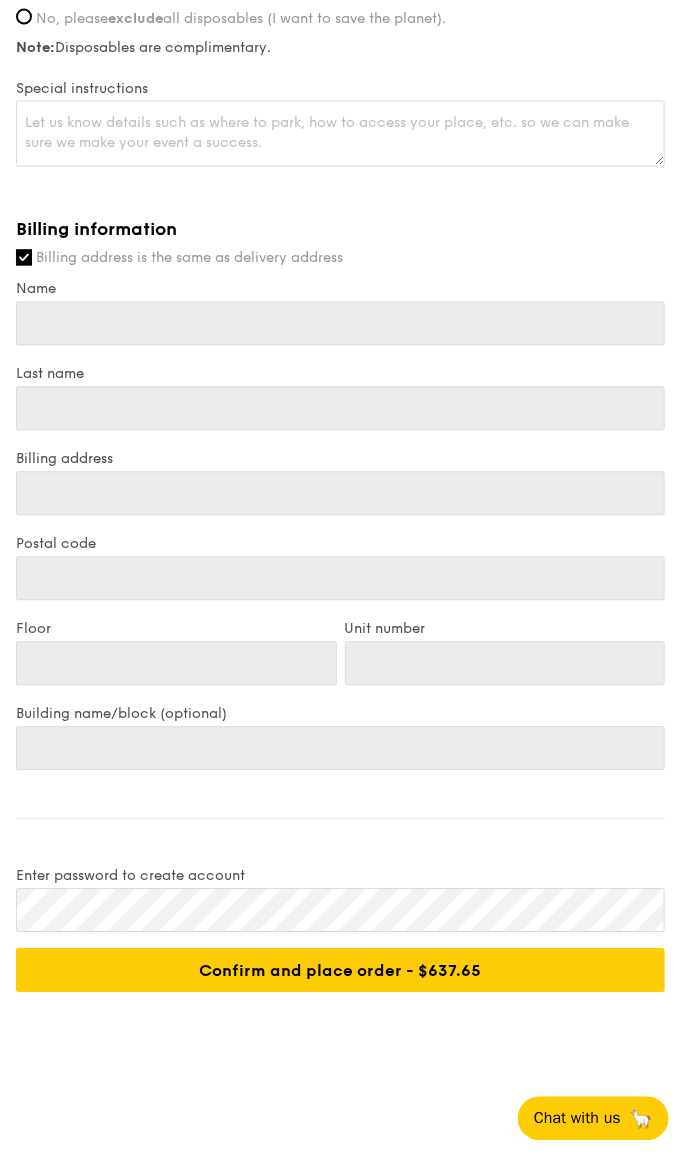 scroll, scrollTop: 0, scrollLeft: 0, axis: both 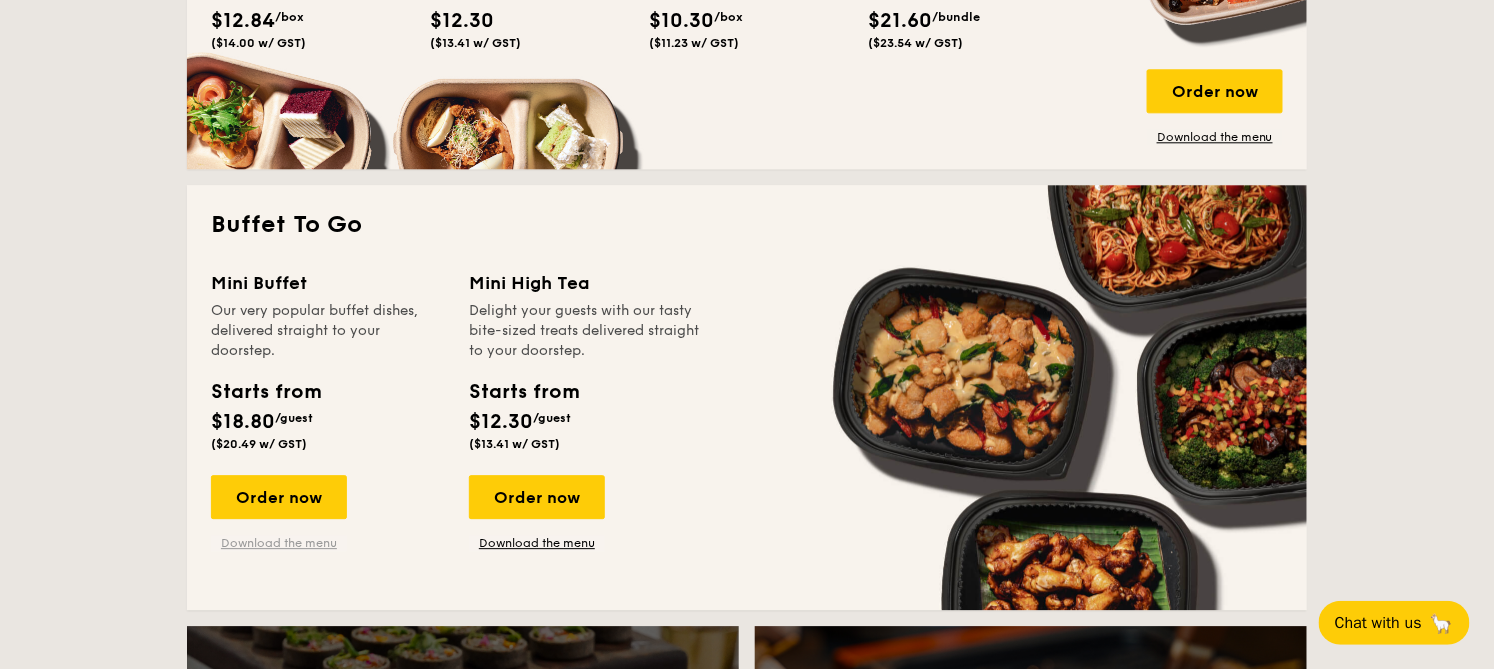 click on "Download the menu" at bounding box center (279, 543) 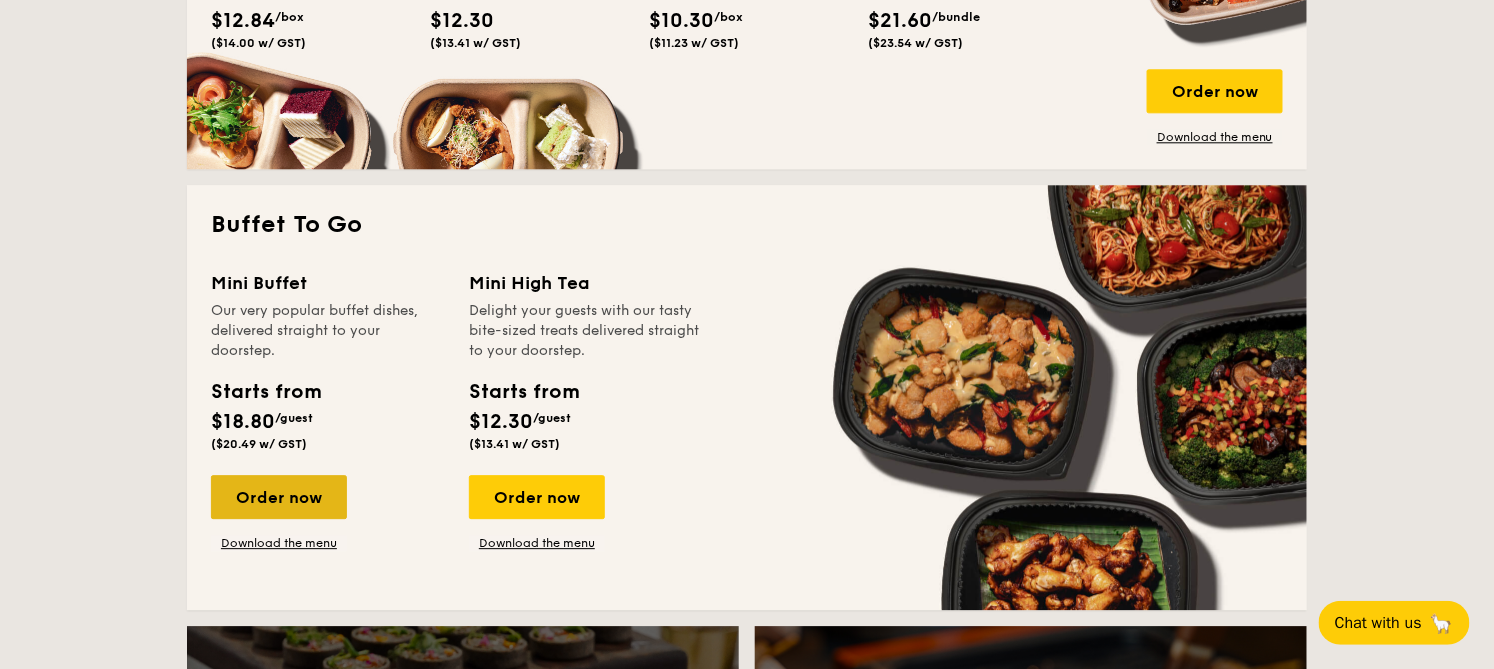 drag, startPoint x: 263, startPoint y: 506, endPoint x: 279, endPoint y: 497, distance: 18.35756 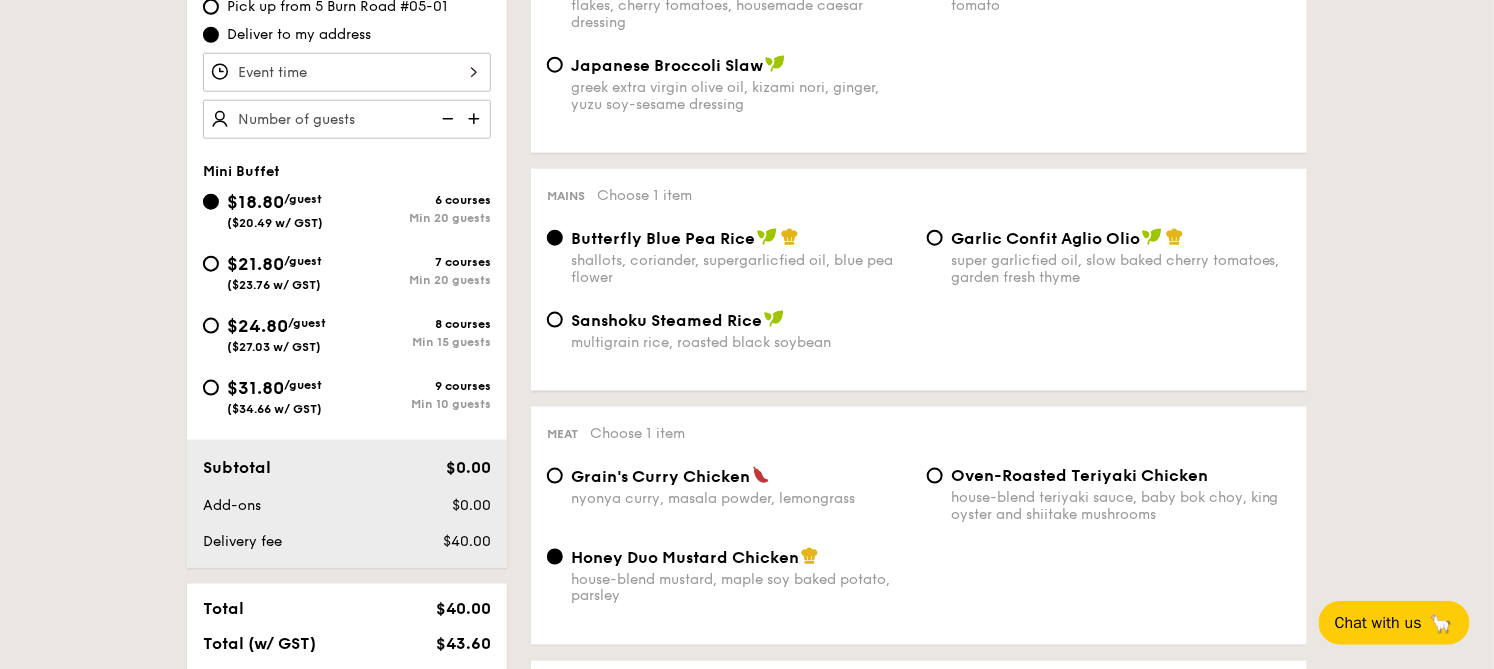 scroll, scrollTop: 444, scrollLeft: 0, axis: vertical 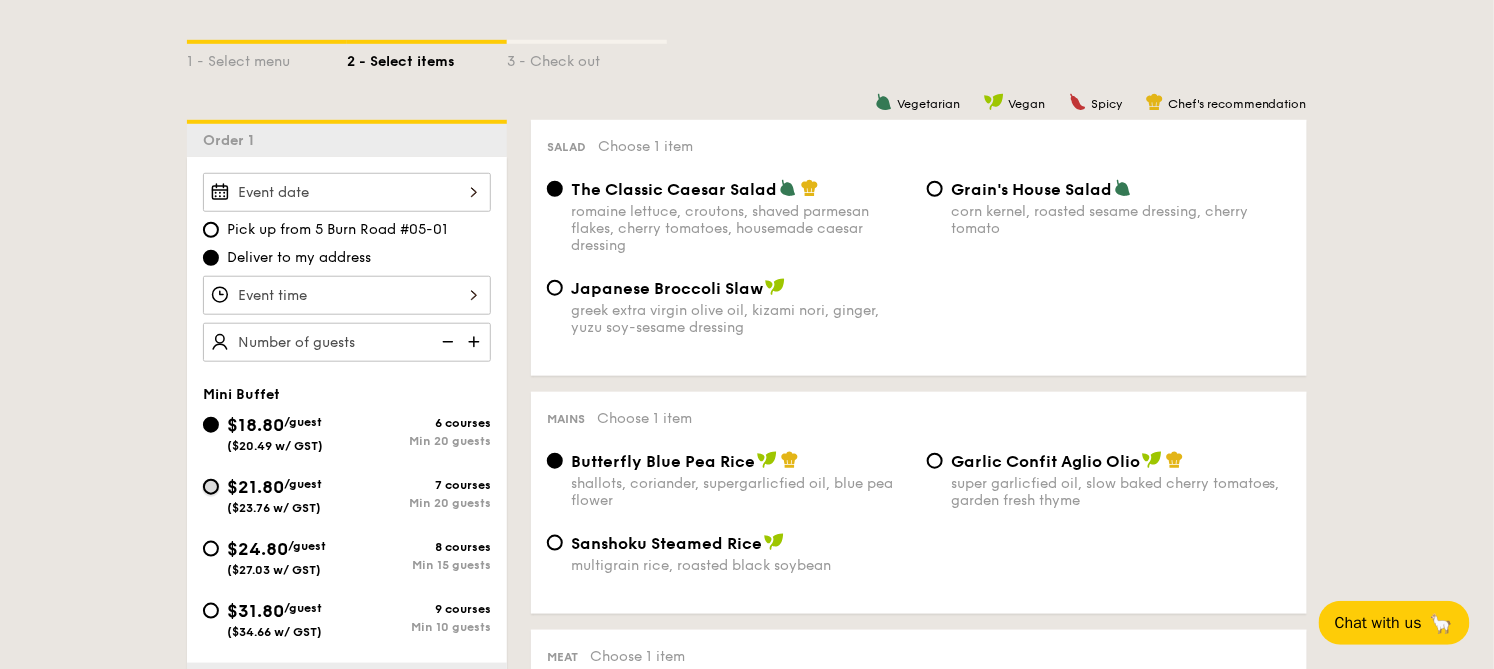 click on "$21.80
/guest
($23.76 w/ GST)
7 courses
Min 20 guests" at bounding box center (211, 487) 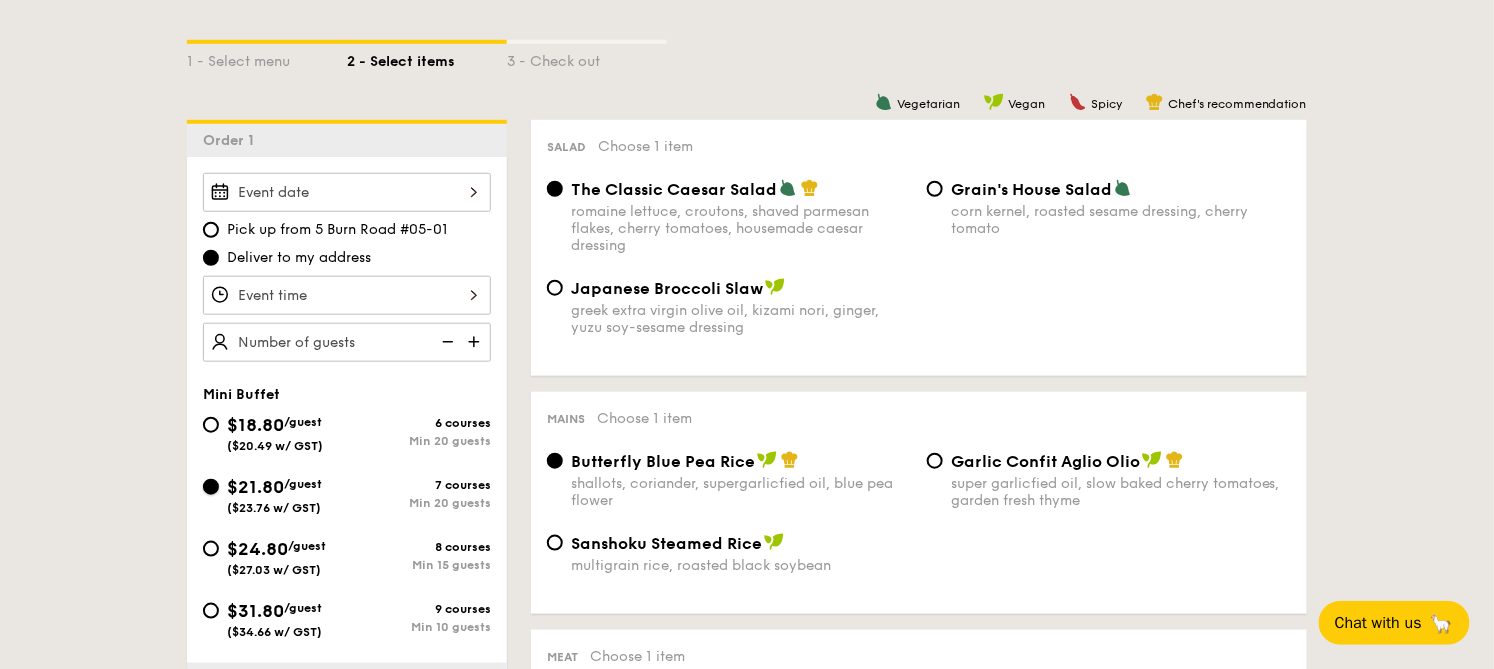 radio on "true" 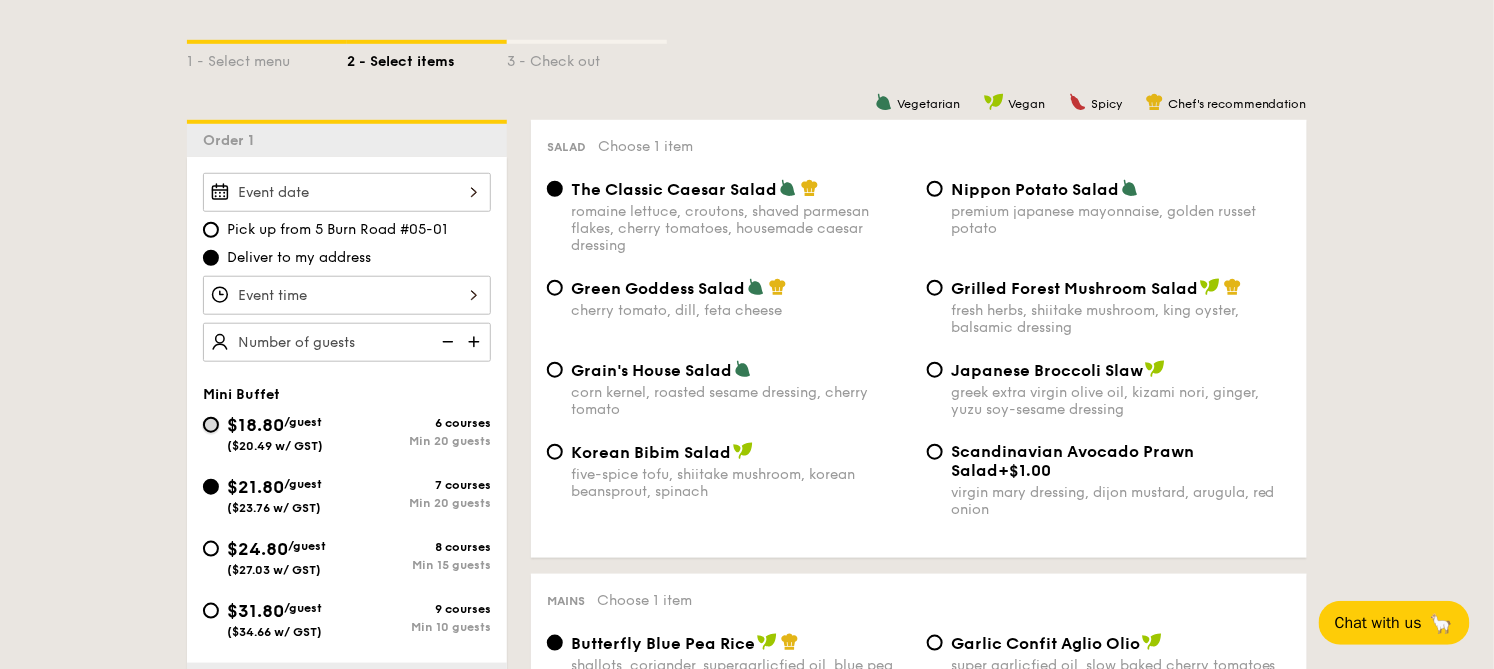 click on "$18.80
/guest
($20.49 w/ GST)
6 courses
Min 20 guests" at bounding box center [211, 425] 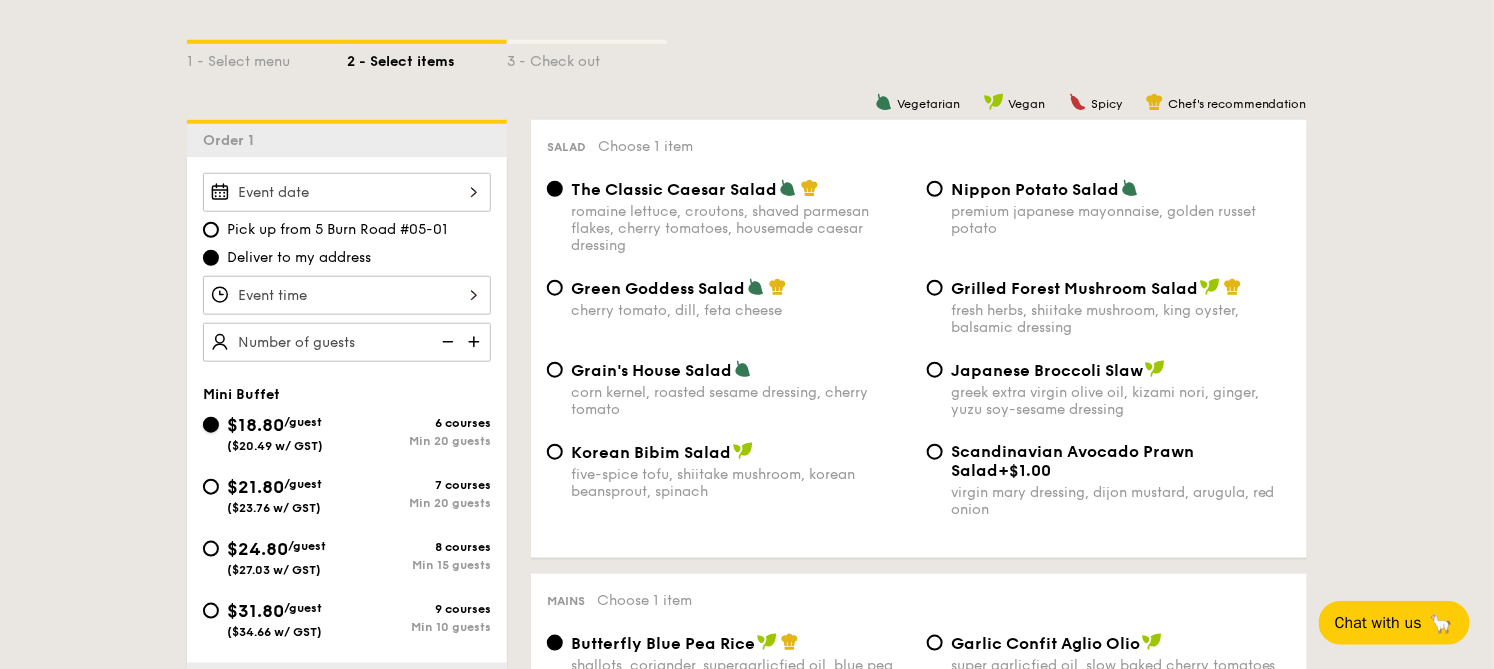 radio on "true" 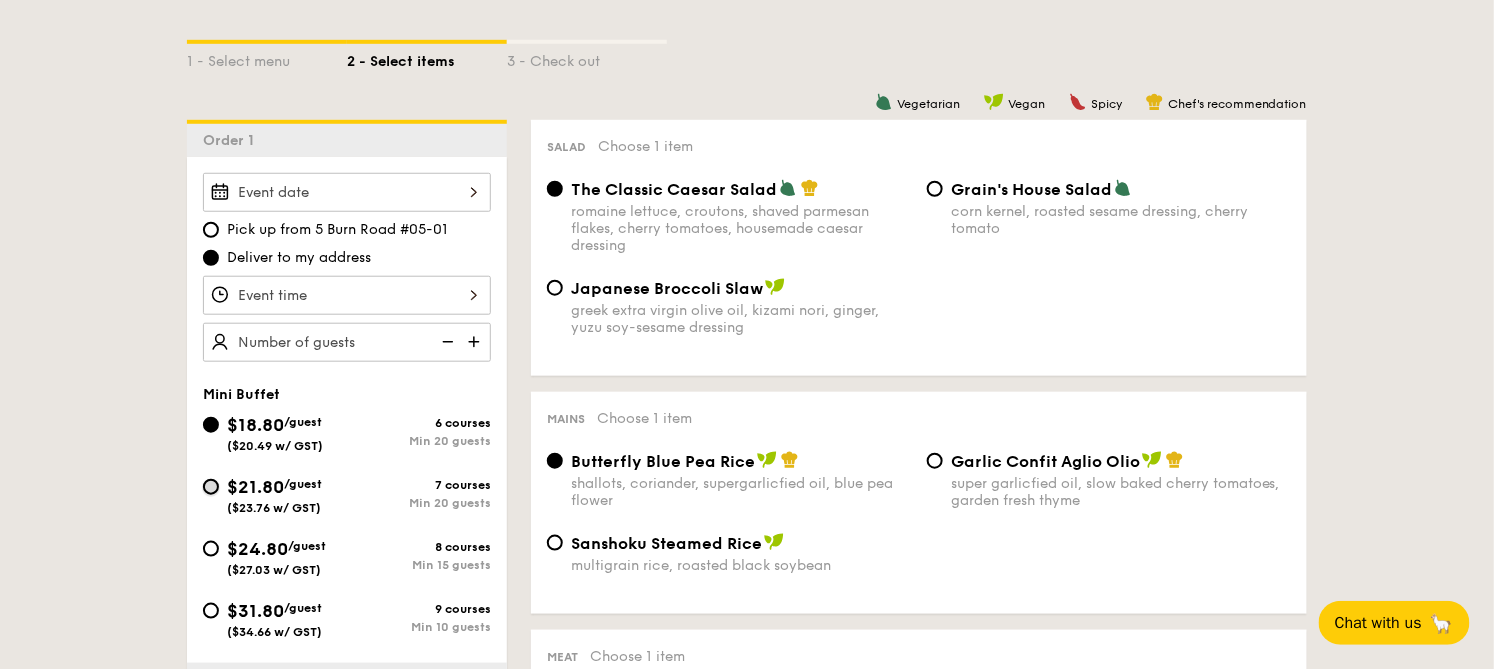 click on "$21.80
/guest
($23.76 w/ GST)
7 courses
Min 20 guests" at bounding box center (211, 487) 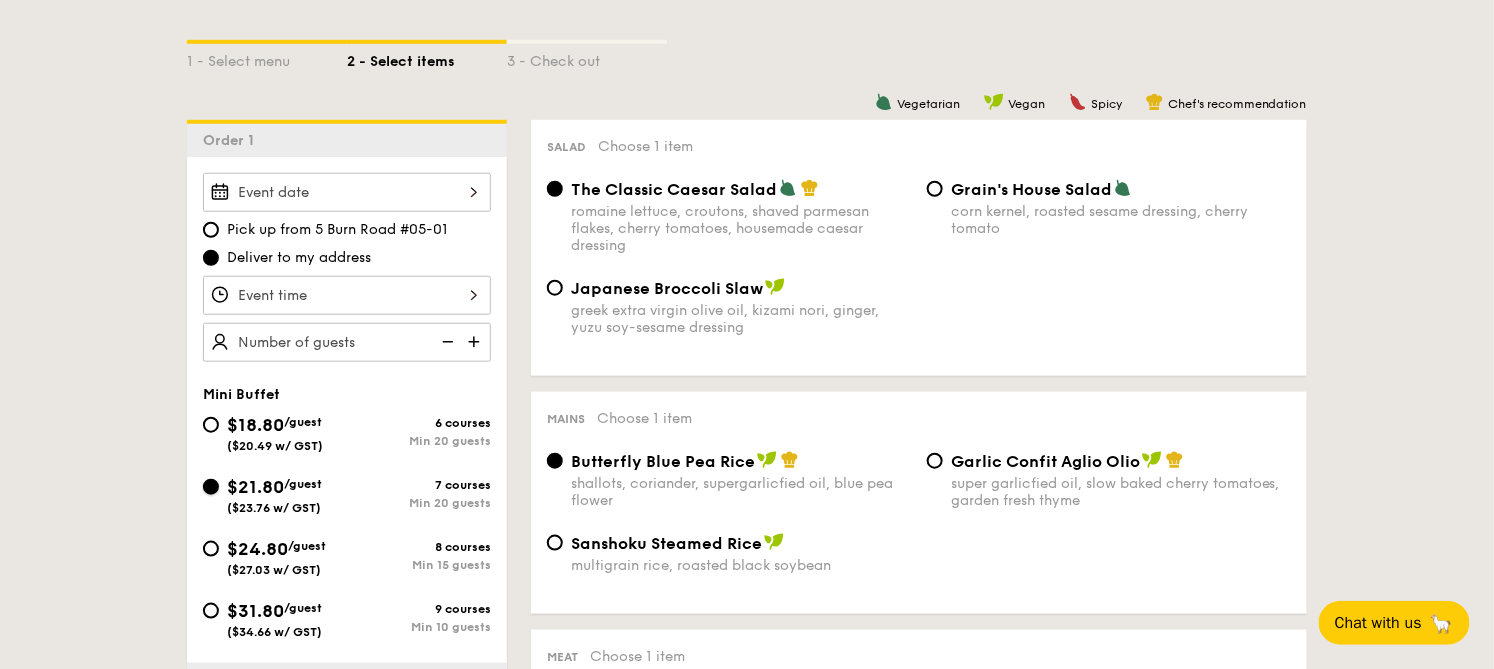 radio on "true" 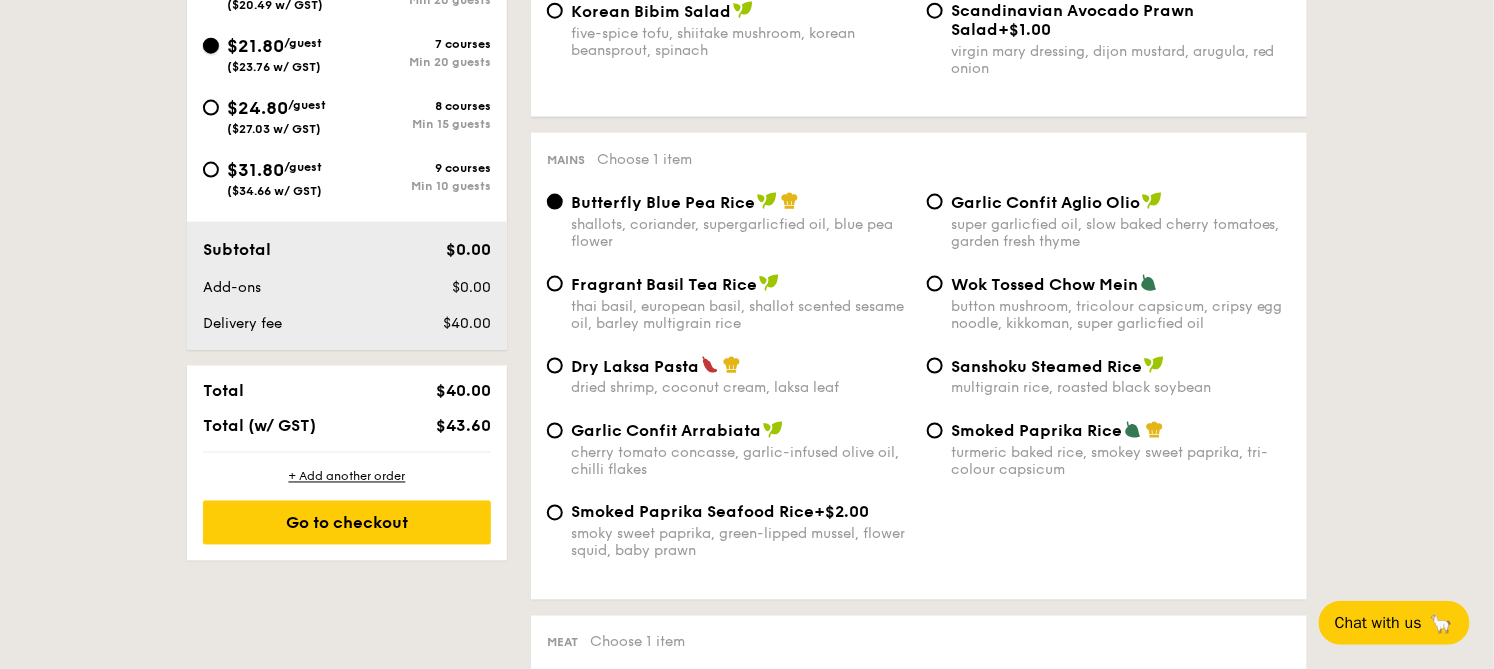 scroll, scrollTop: 888, scrollLeft: 0, axis: vertical 